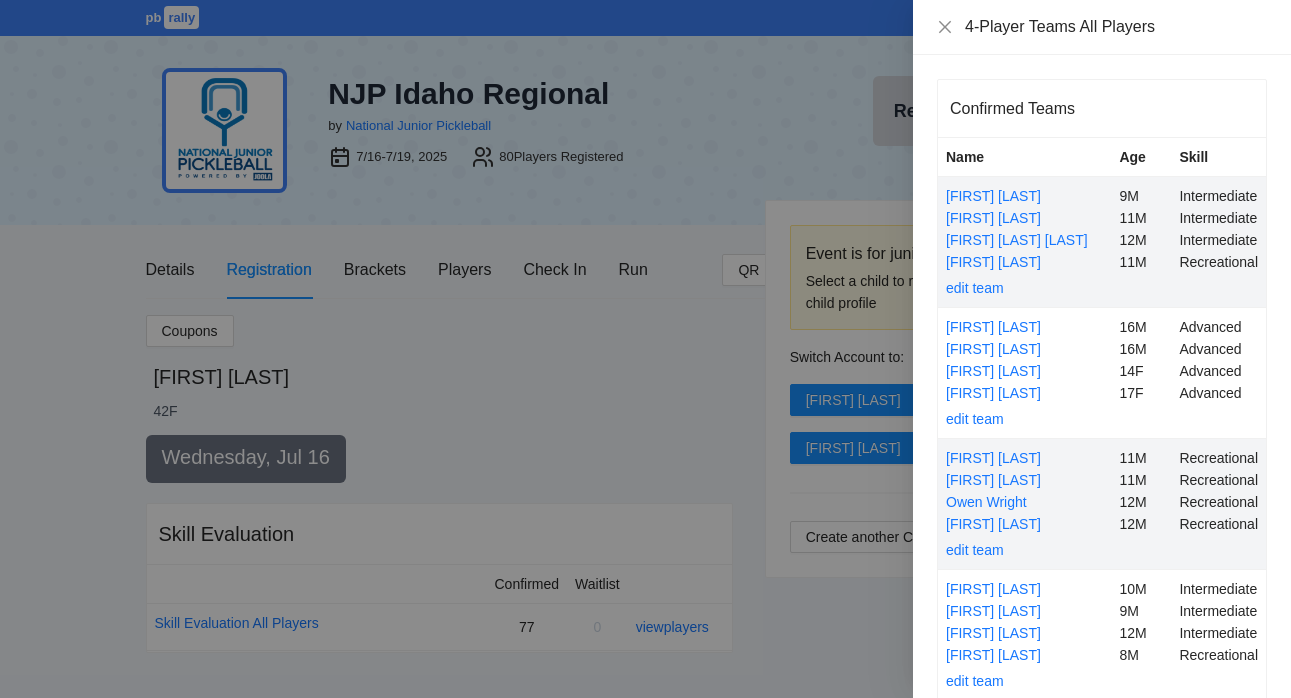scroll, scrollTop: 2319, scrollLeft: 0, axis: vertical 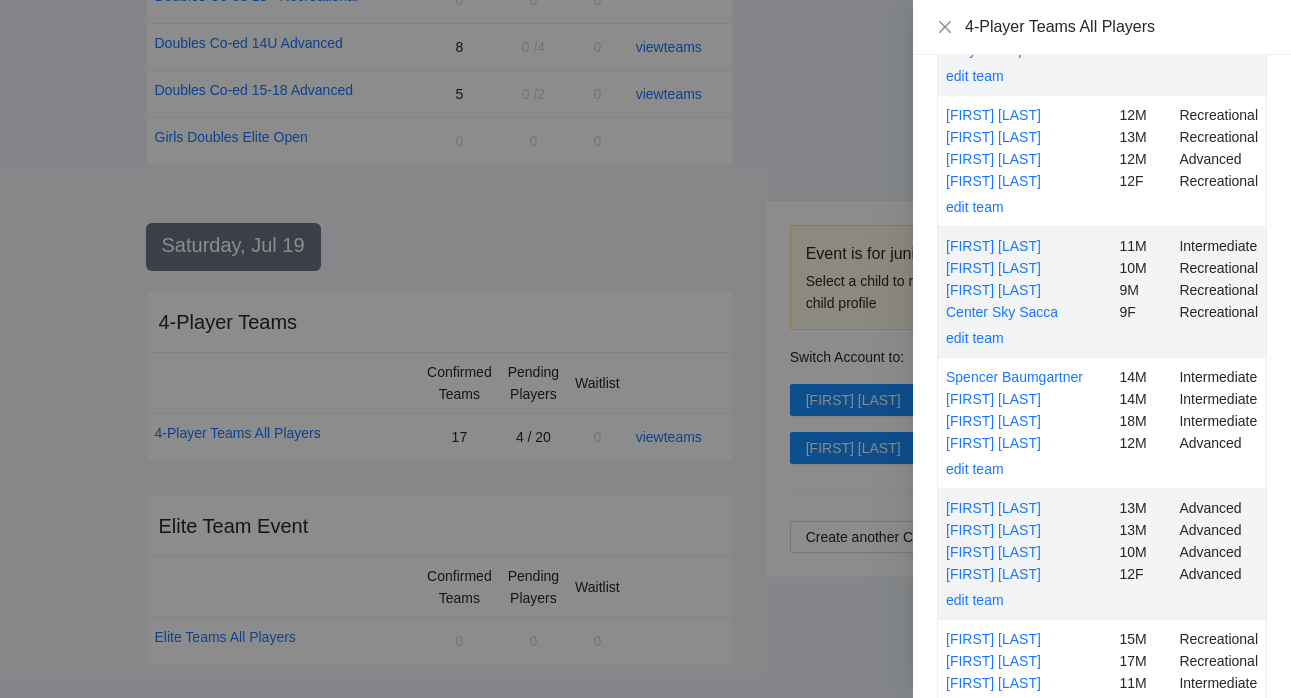 click at bounding box center [645, 349] 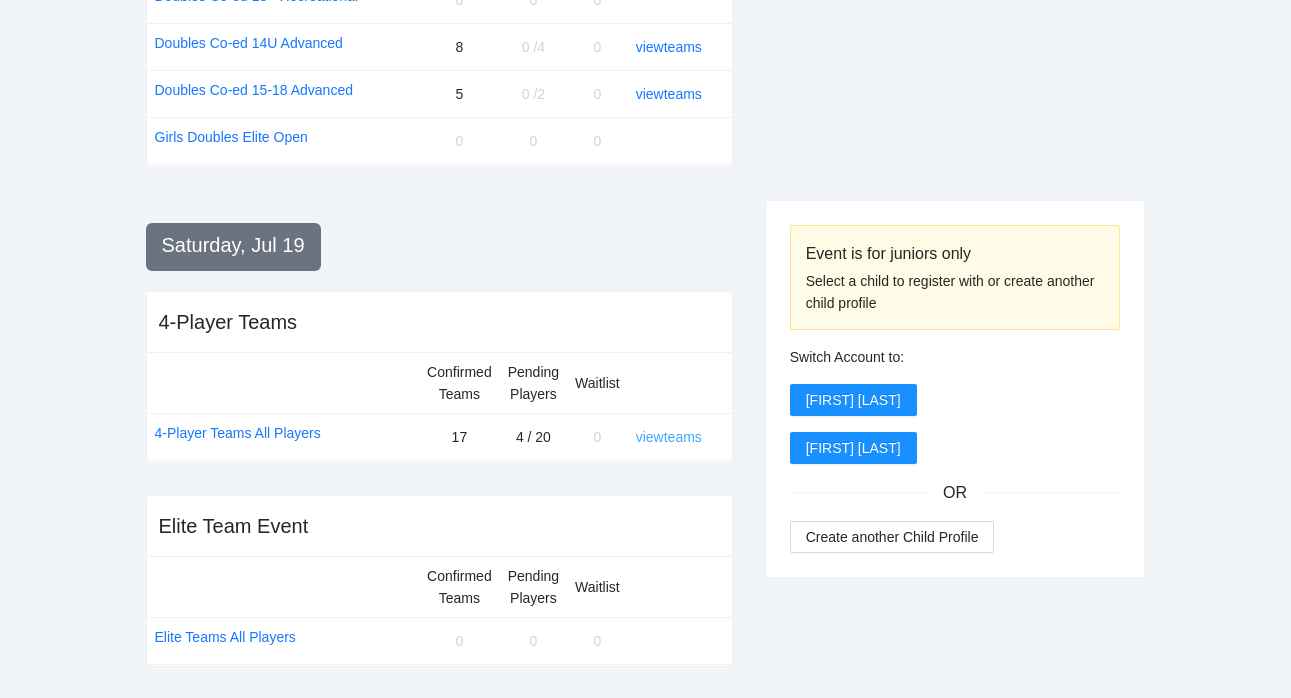 click on "view  teams" at bounding box center (669, 437) 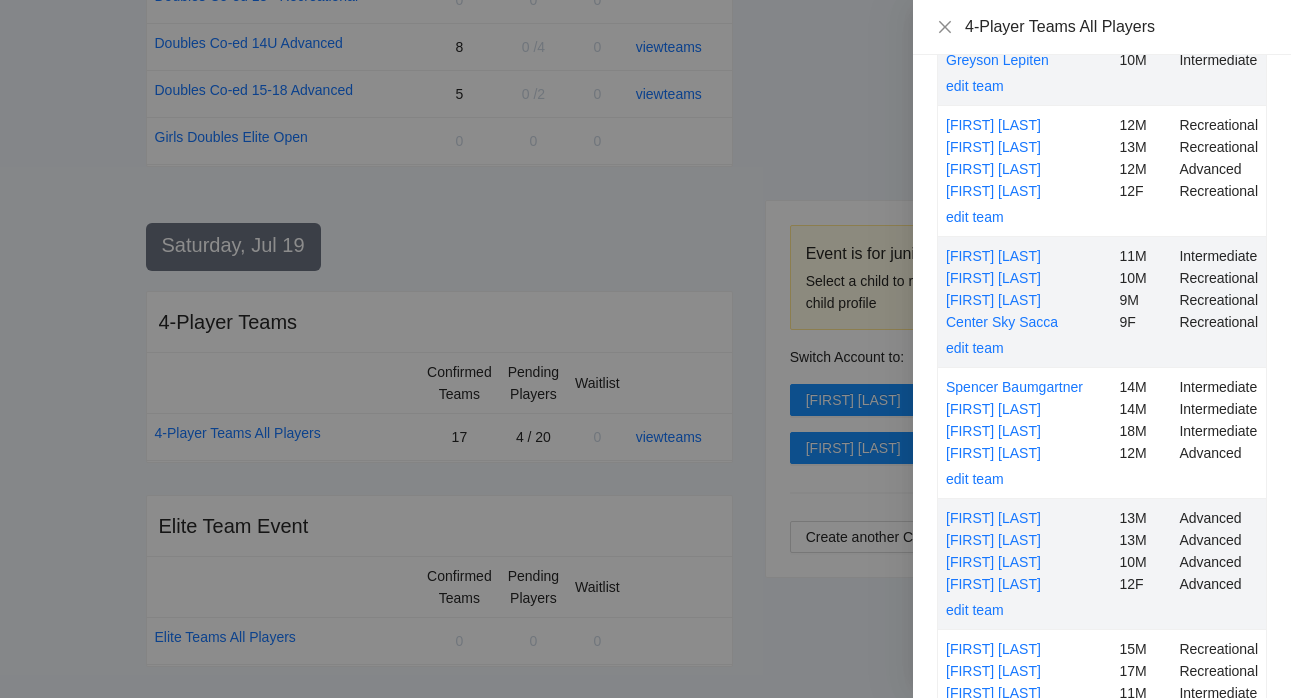 scroll, scrollTop: 2152, scrollLeft: 0, axis: vertical 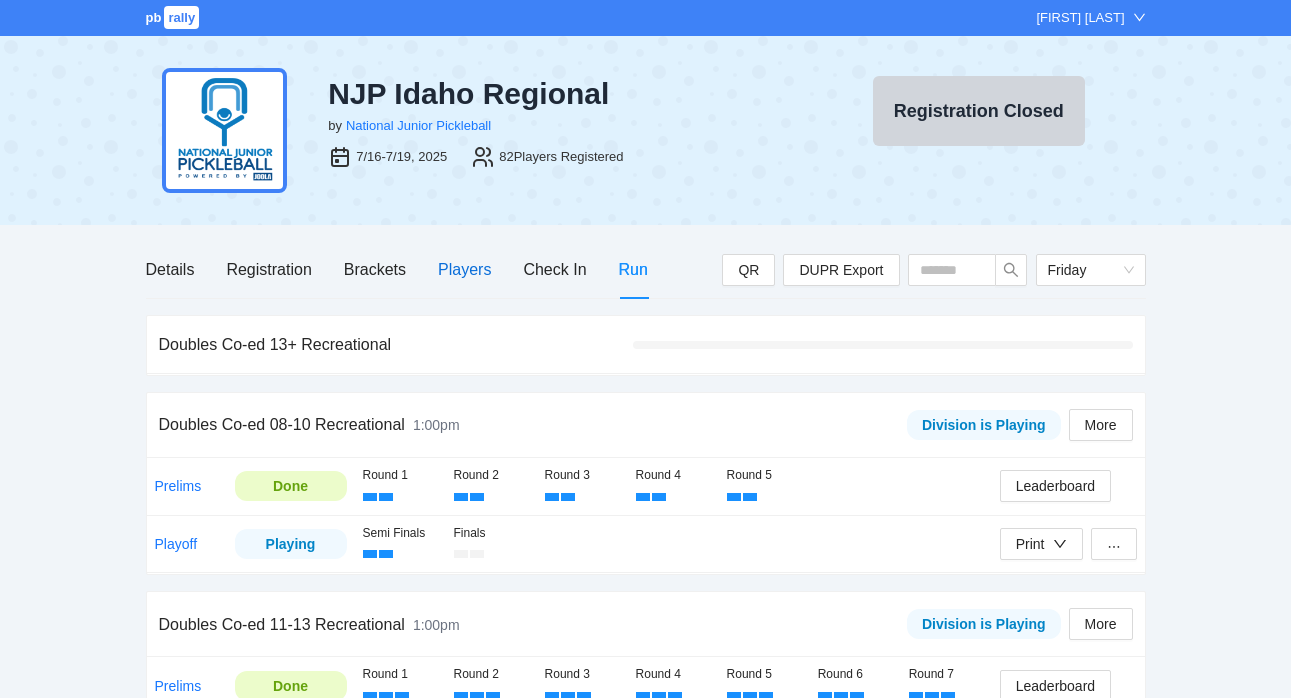 click on "Players" at bounding box center [464, 269] 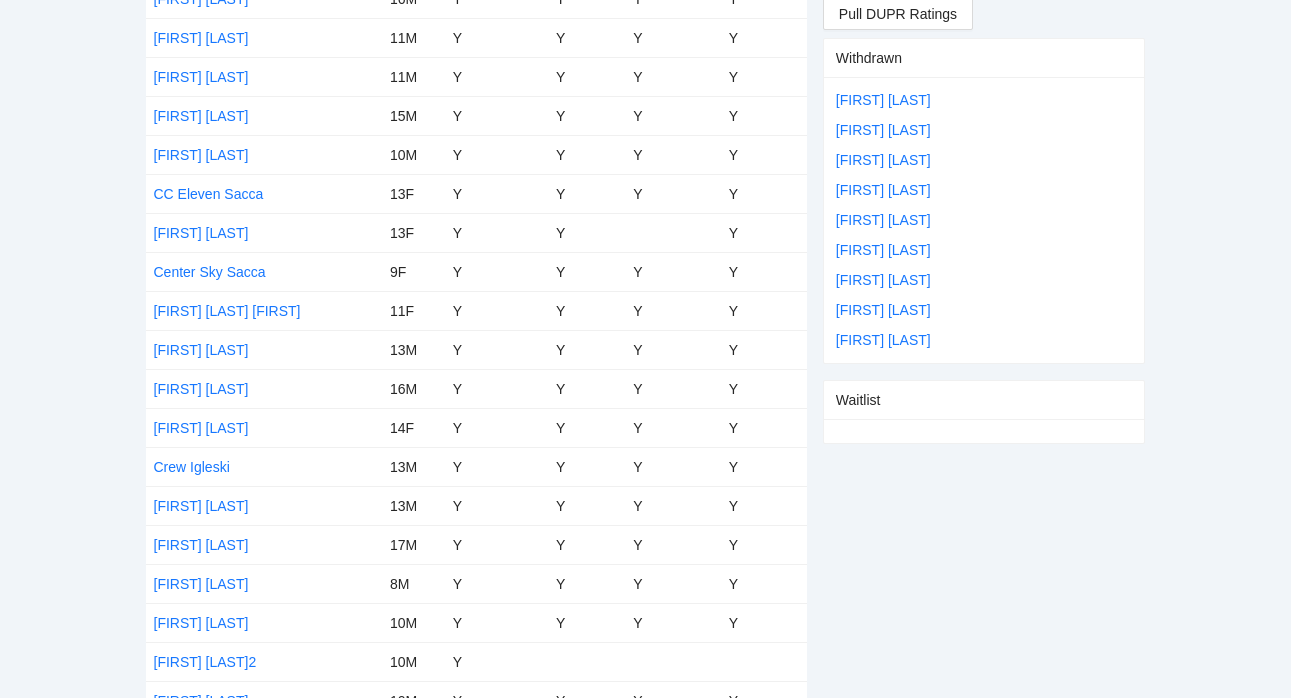 scroll, scrollTop: 1544, scrollLeft: 0, axis: vertical 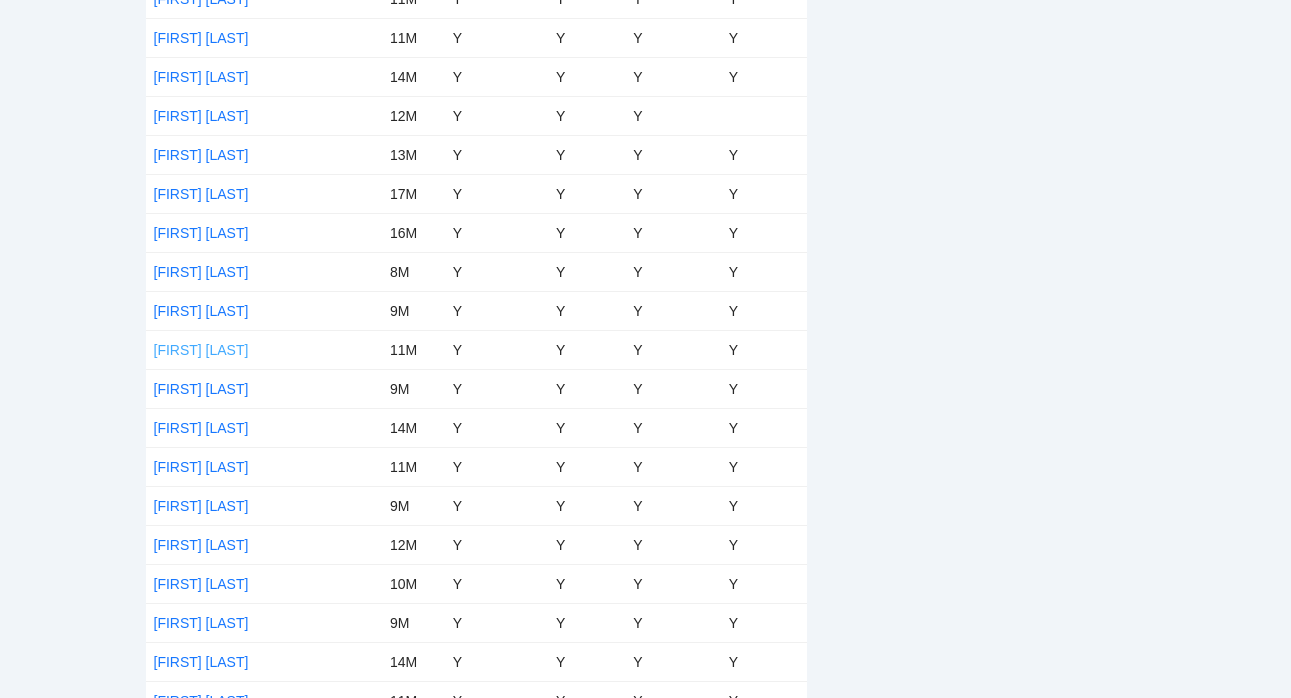 click on "Kavi Singal" at bounding box center [201, 350] 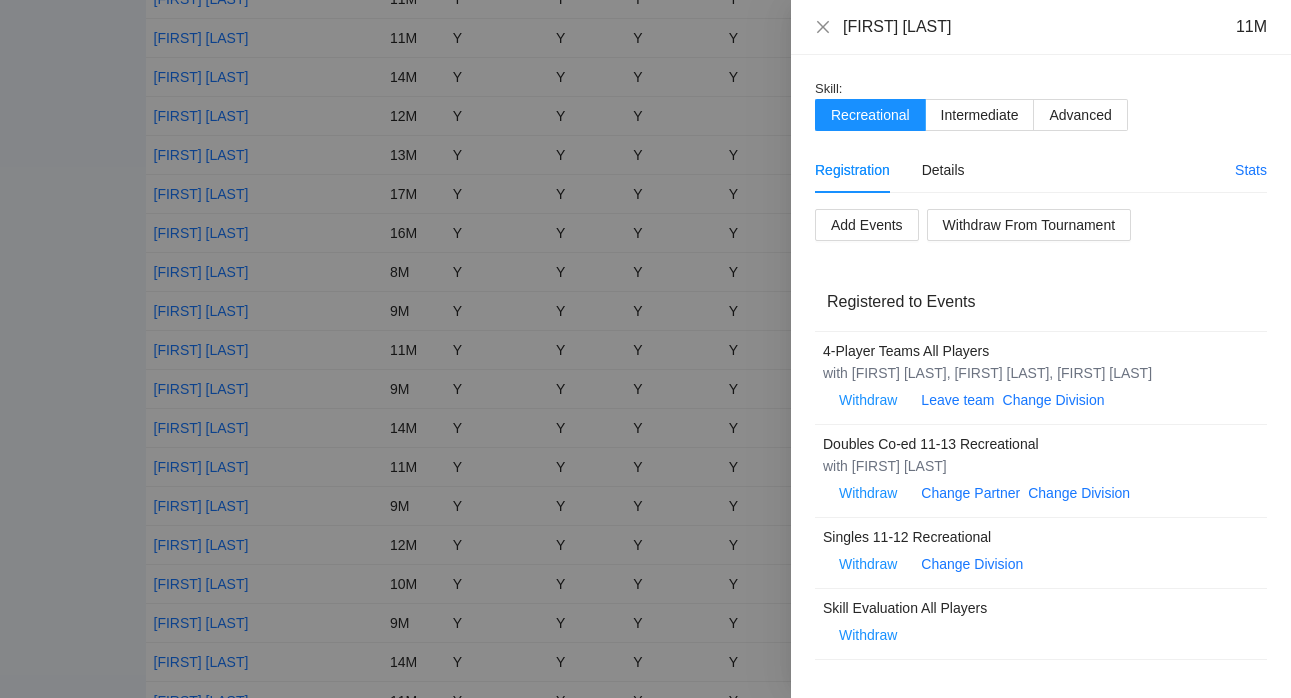 click on "Stats" at bounding box center [1251, 170] 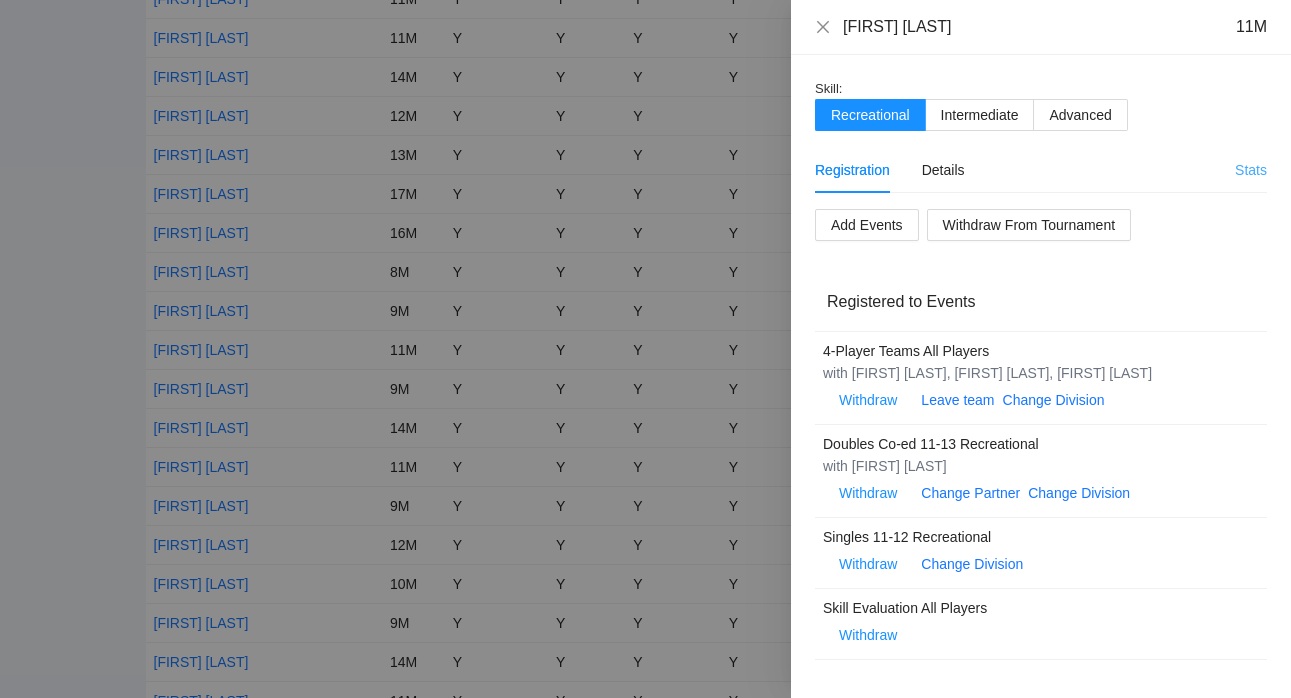 click on "Stats" at bounding box center (1251, 170) 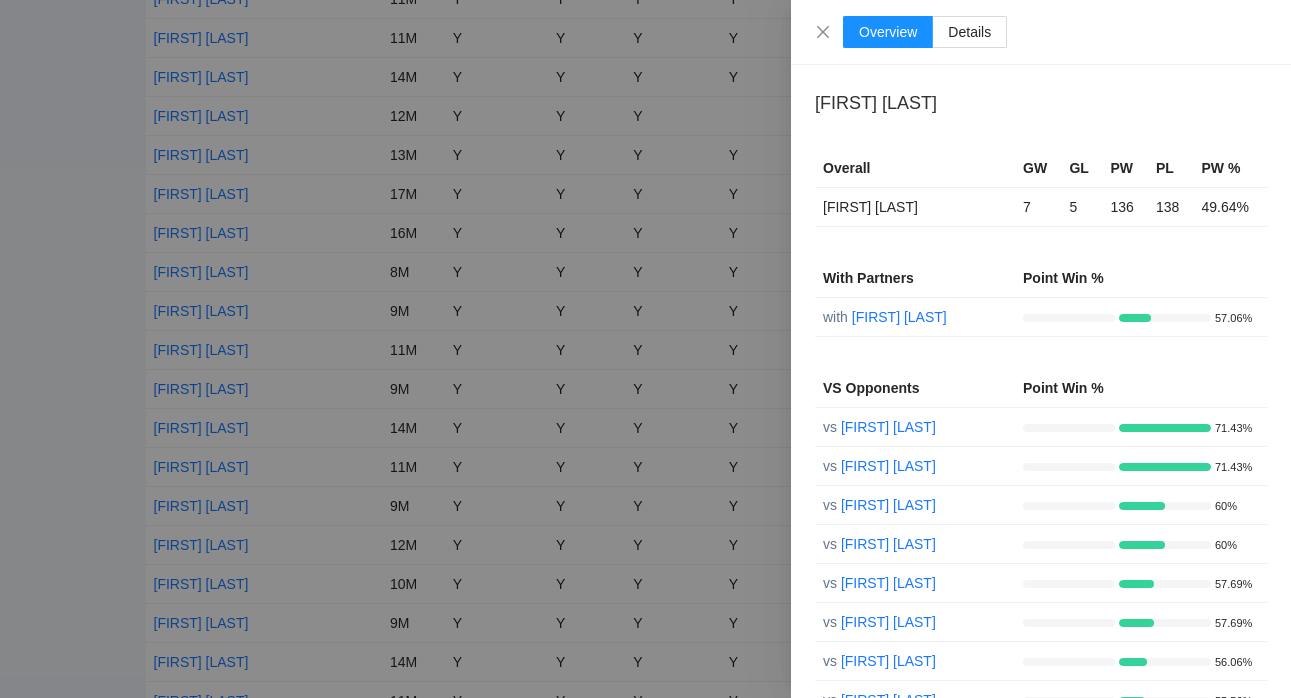 click at bounding box center [645, 349] 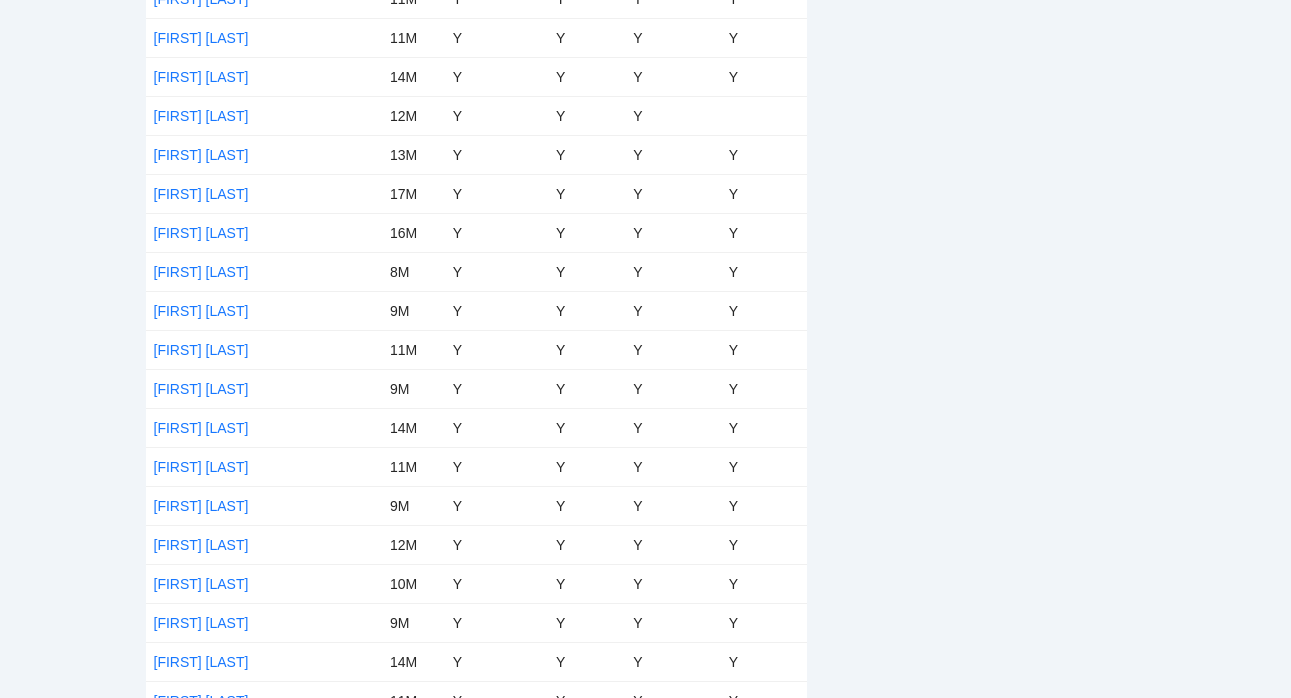 click on "Kavi Singal" at bounding box center [201, 350] 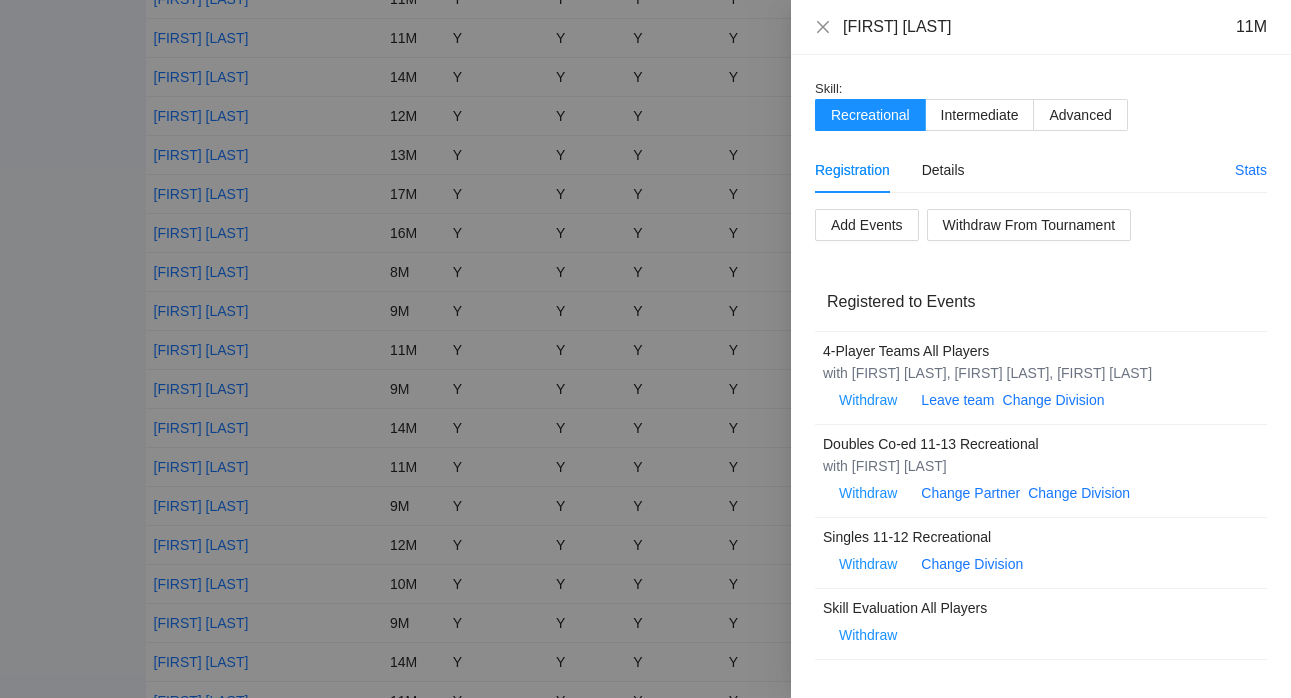 click at bounding box center [645, 349] 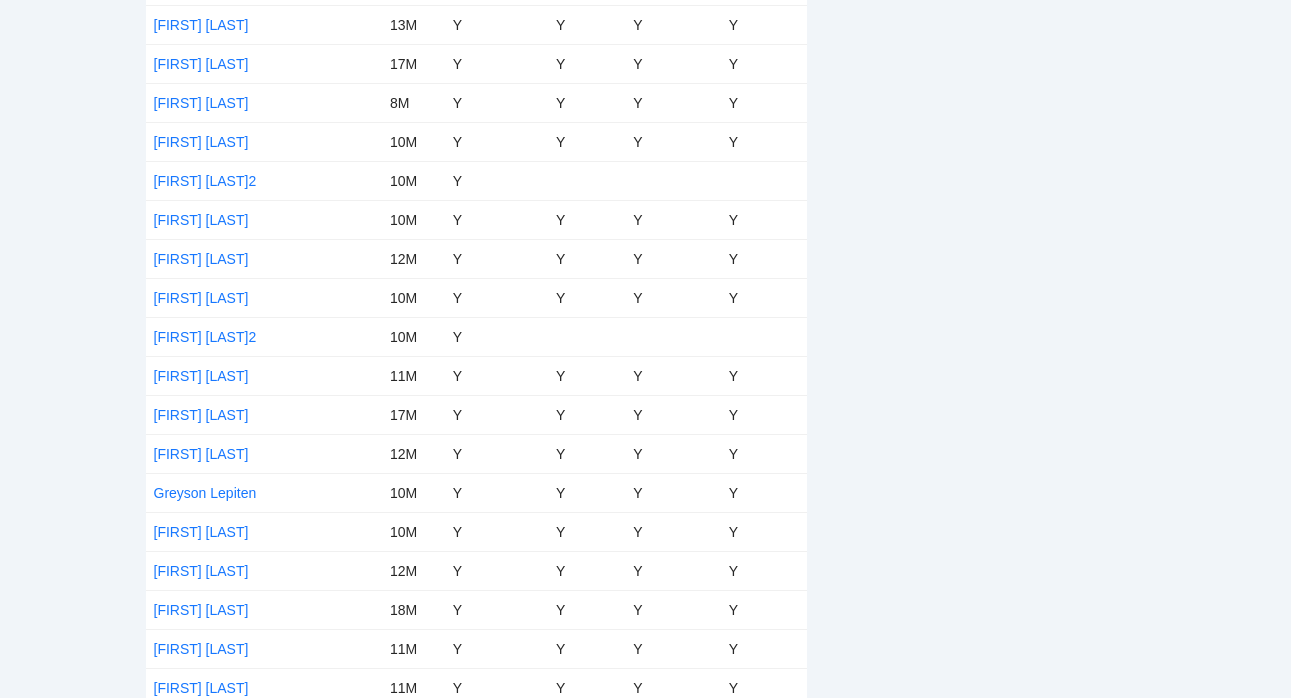 scroll, scrollTop: 0, scrollLeft: 0, axis: both 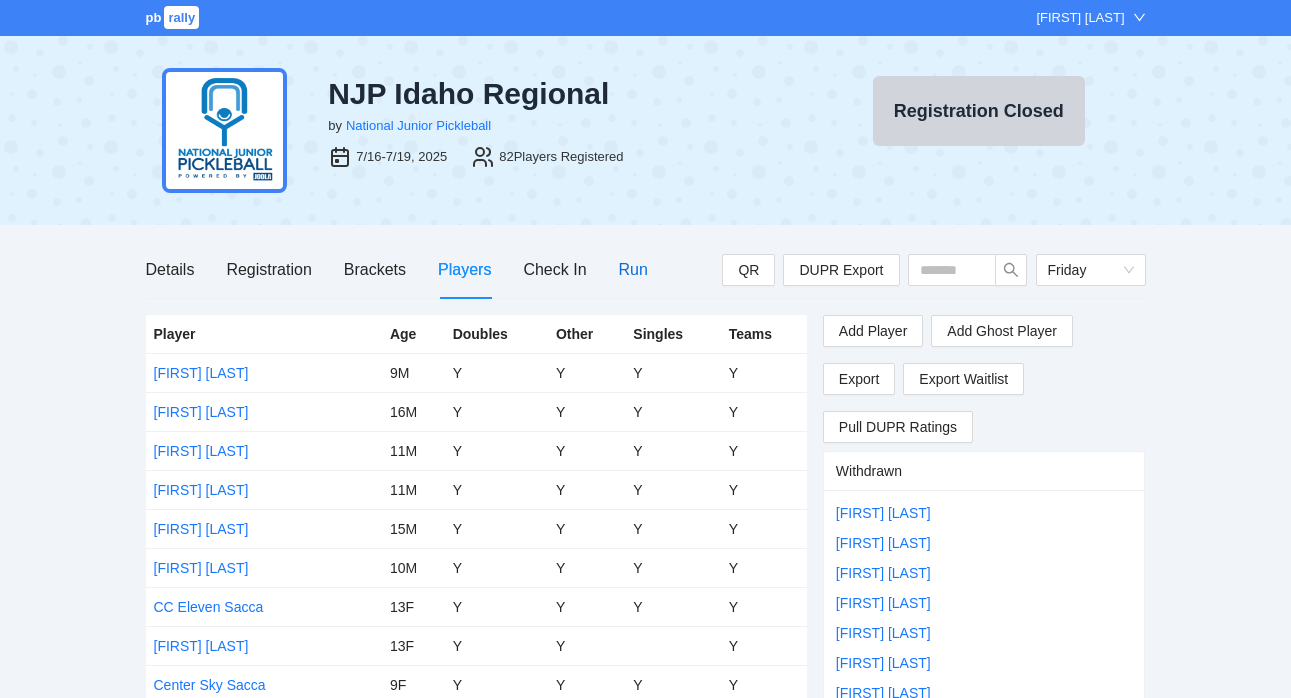 click on "Run" at bounding box center (633, 269) 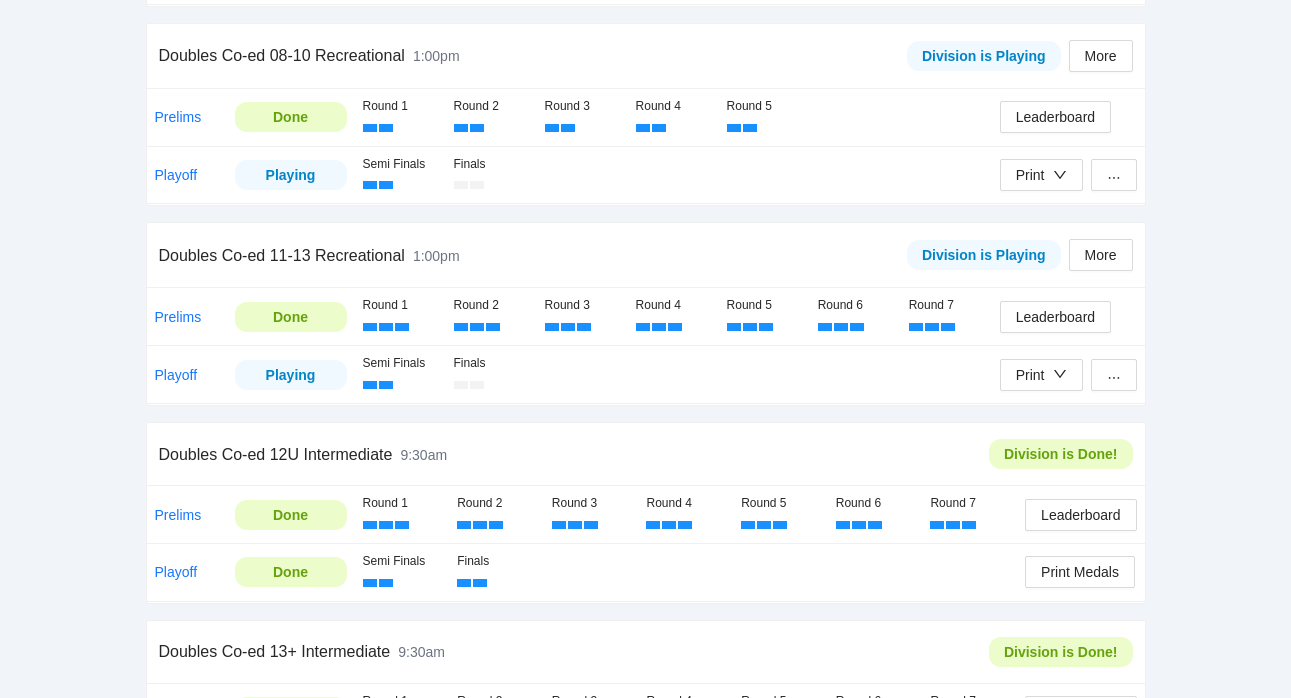 scroll, scrollTop: 243, scrollLeft: 0, axis: vertical 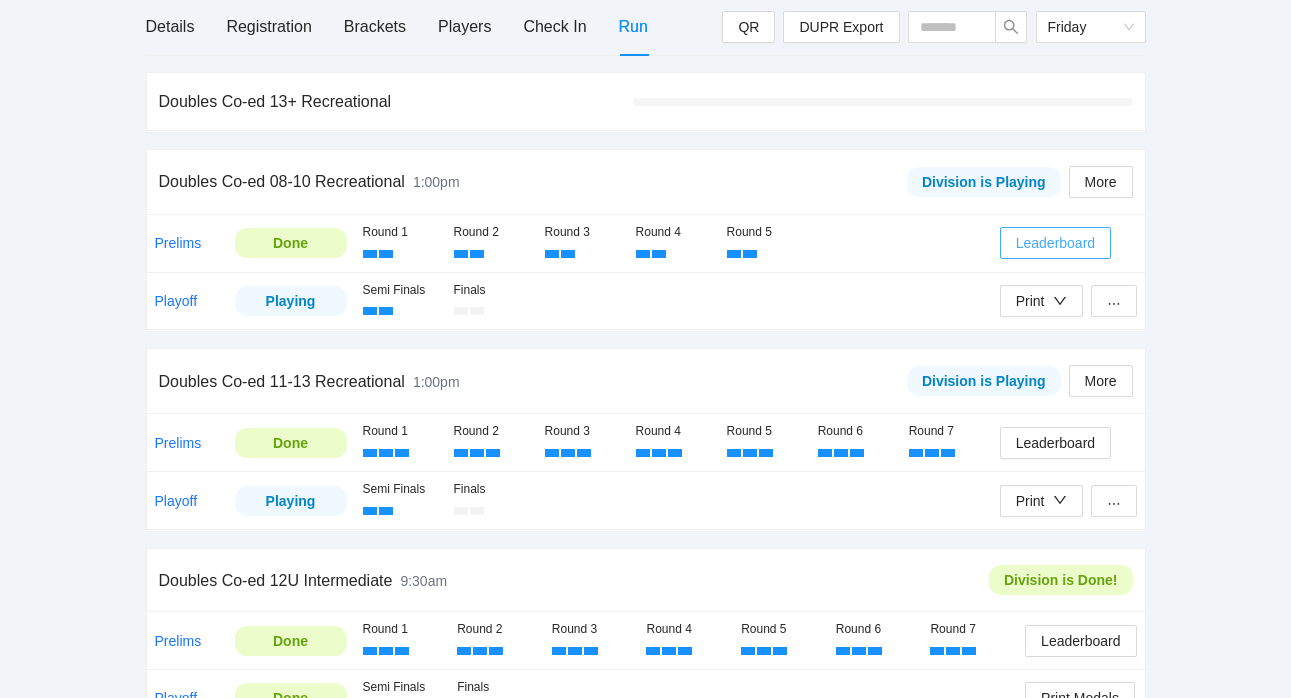click on "Leaderboard" at bounding box center (1055, 243) 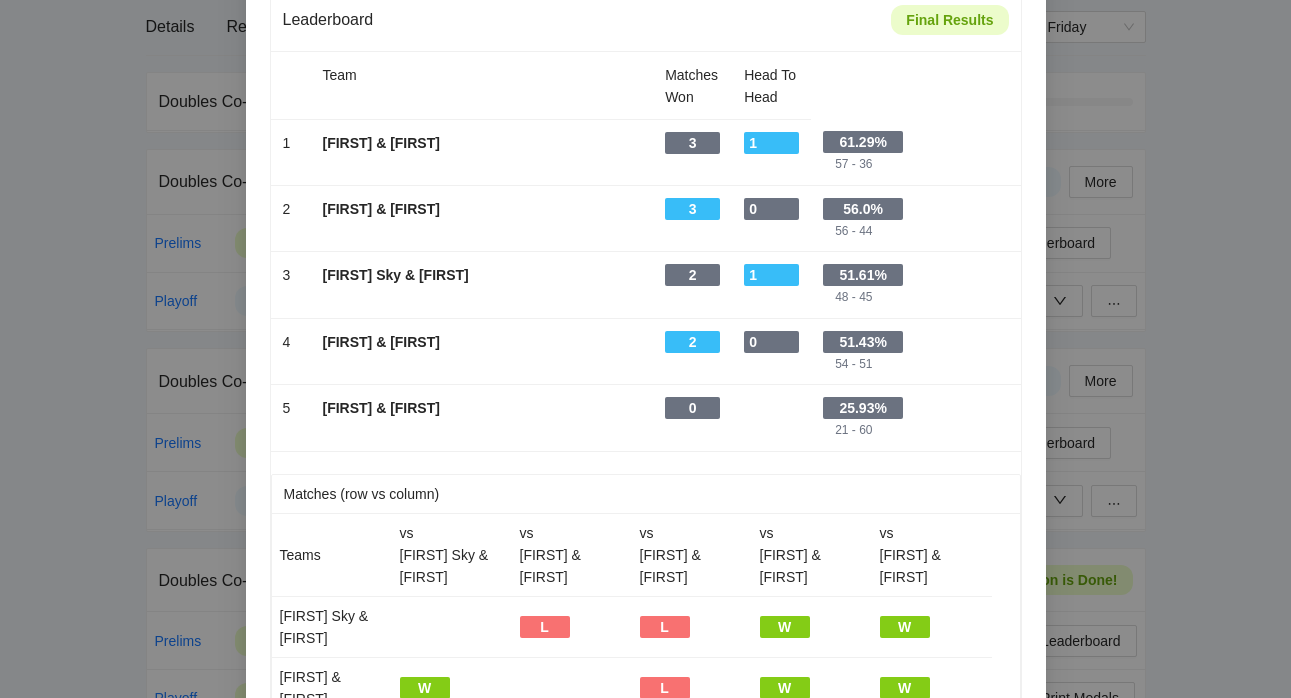 scroll, scrollTop: 0, scrollLeft: 0, axis: both 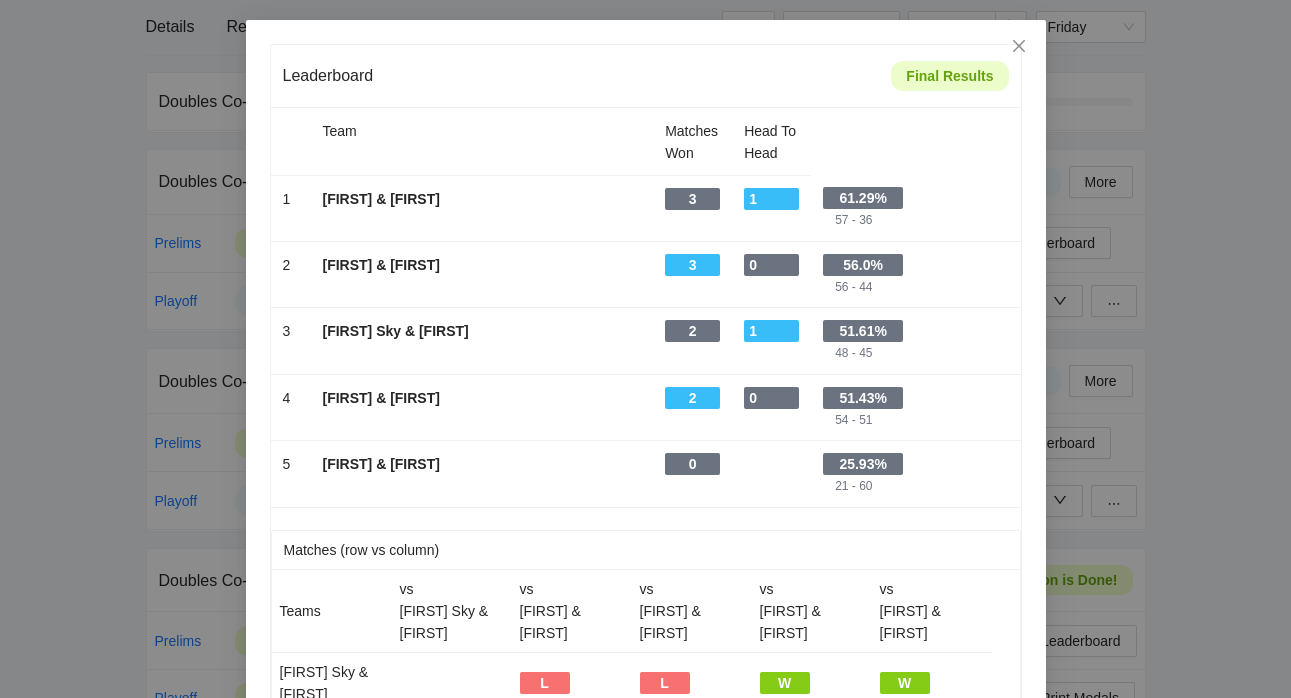click on "Leaderboard Final Results Team Matches Won Head To Head 1 - Declan & Drew - 3 - 1 - 61.29% 57 - 36 2 - Davis & Greyson - 3 - 0 - 56.0% 56 - 44 3 - Center Sky & Kyler - 2 - 1 - 51.61% 48 - 45 4 - Liam & Thiago - 2 - 0 - 51.43% 54 - 51 5 - Taycee & Logan - 0 - - 25.93% 21 - 60 Matches (row vs column) Teams vs Center Sky & Kyler vs Davis & Greyson vs Declan & Drew vs Liam & Thiago vs Taycee & Logan Center Sky & Kyler L L W W Davis & Greyson W L W W Declan & Drew W W L W Liam & Thiago L L W W Taycee & Logan L L L L Ranking Order (see columns above) 1 Matches Won Number of matches won against all teams 2 Head to Head Matches won against other teams with the same "matches won" number 3 Points Won % Points won divided by total points played" at bounding box center [645, 349] 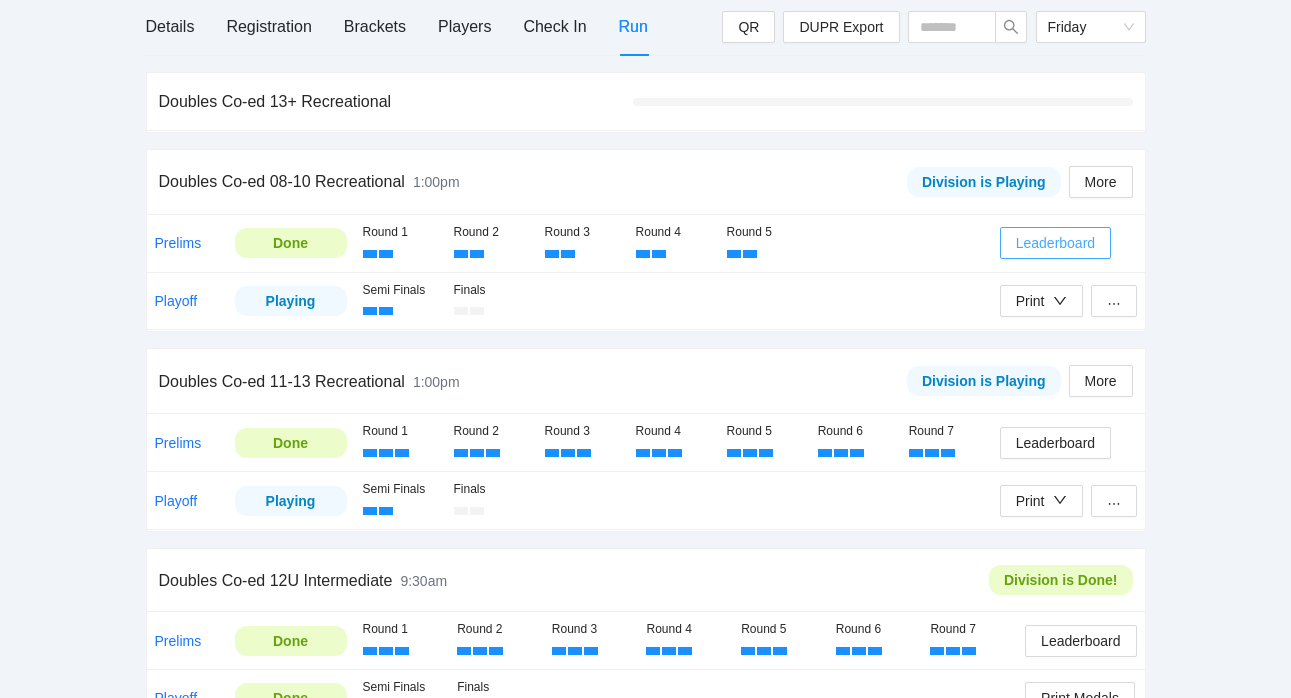 click on "Leaderboard" at bounding box center (1055, 243) 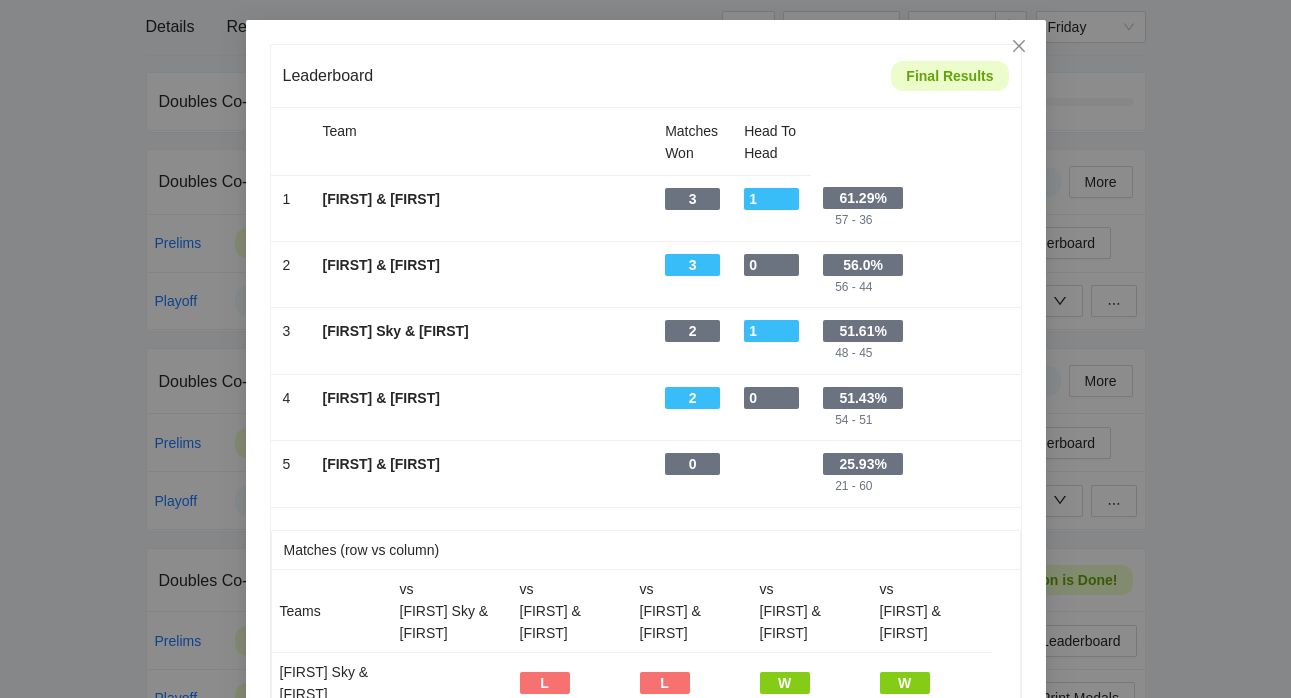 click on "Leaderboard Final Results Team Matches Won Head To Head 1 - Declan & Drew - 3 - 1 - 61.29% 57 - 36 2 - Davis & Greyson - 3 - 0 - 56.0% 56 - 44 3 - Center Sky & Kyler - 2 - 1 - 51.61% 48 - 45 4 - Liam & Thiago - 2 - 0 - 51.43% 54 - 51 5 - Taycee & Logan - 0 - - 25.93% 21 - 60 Matches (row vs column) Teams vs Center Sky & Kyler vs Davis & Greyson vs Declan & Drew vs Liam & Thiago vs Taycee & Logan Center Sky & Kyler L L W W Davis & Greyson W L W W Declan & Drew W W L W Liam & Thiago L L W W Taycee & Logan L L L L Ranking Order (see columns above) 1 Matches Won Number of matches won against all teams 2 Head to Head Matches won against other teams with the same "matches won" number 3 Points Won % Points won divided by total points played" at bounding box center [645, 349] 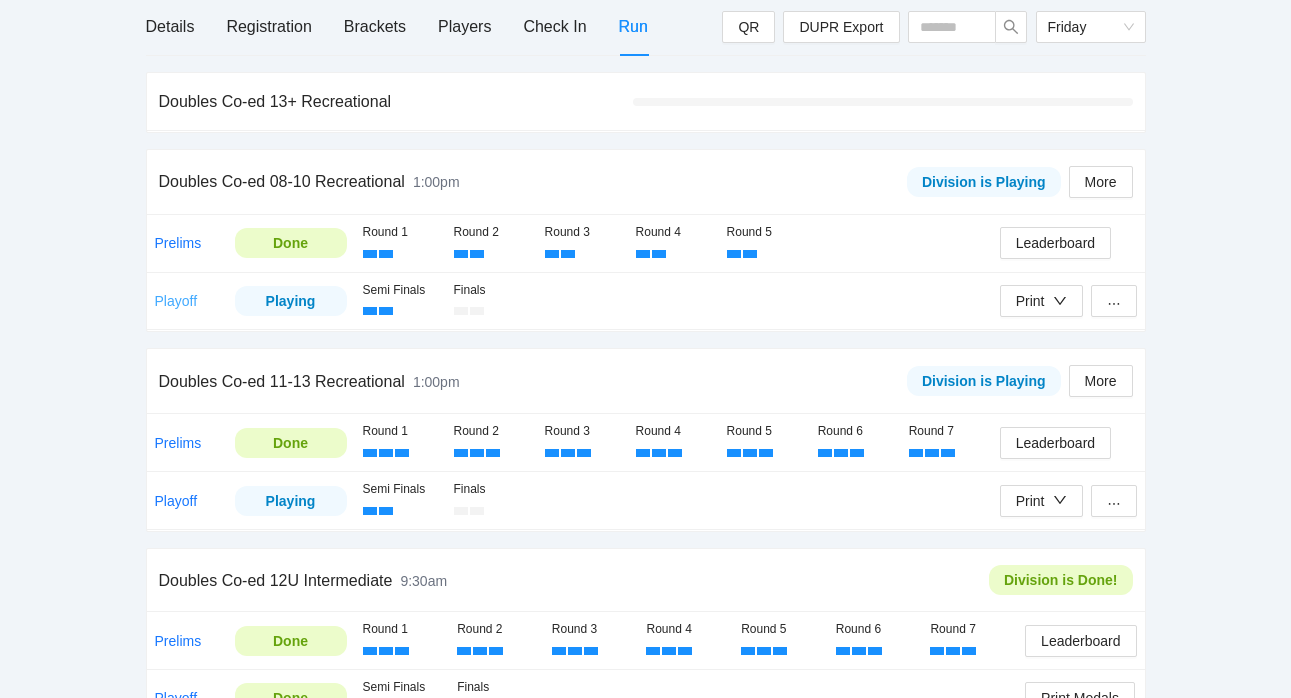click on "Playoff" at bounding box center (176, 301) 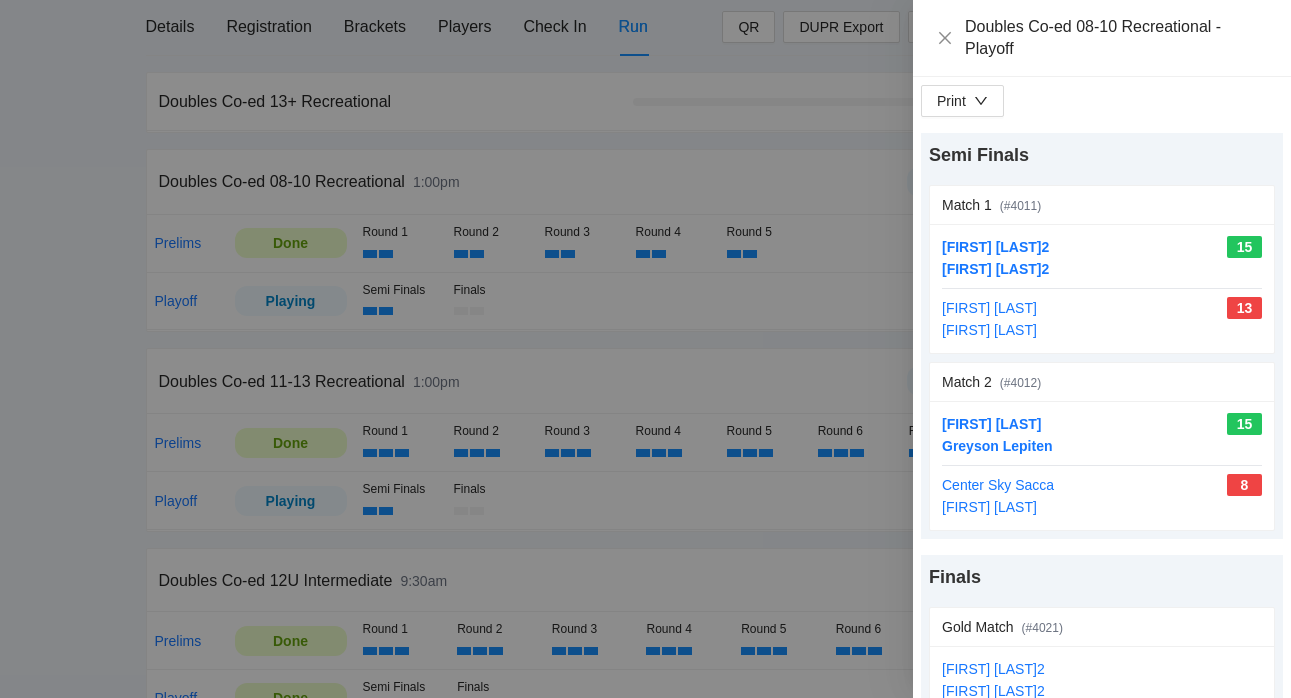 click at bounding box center [645, 349] 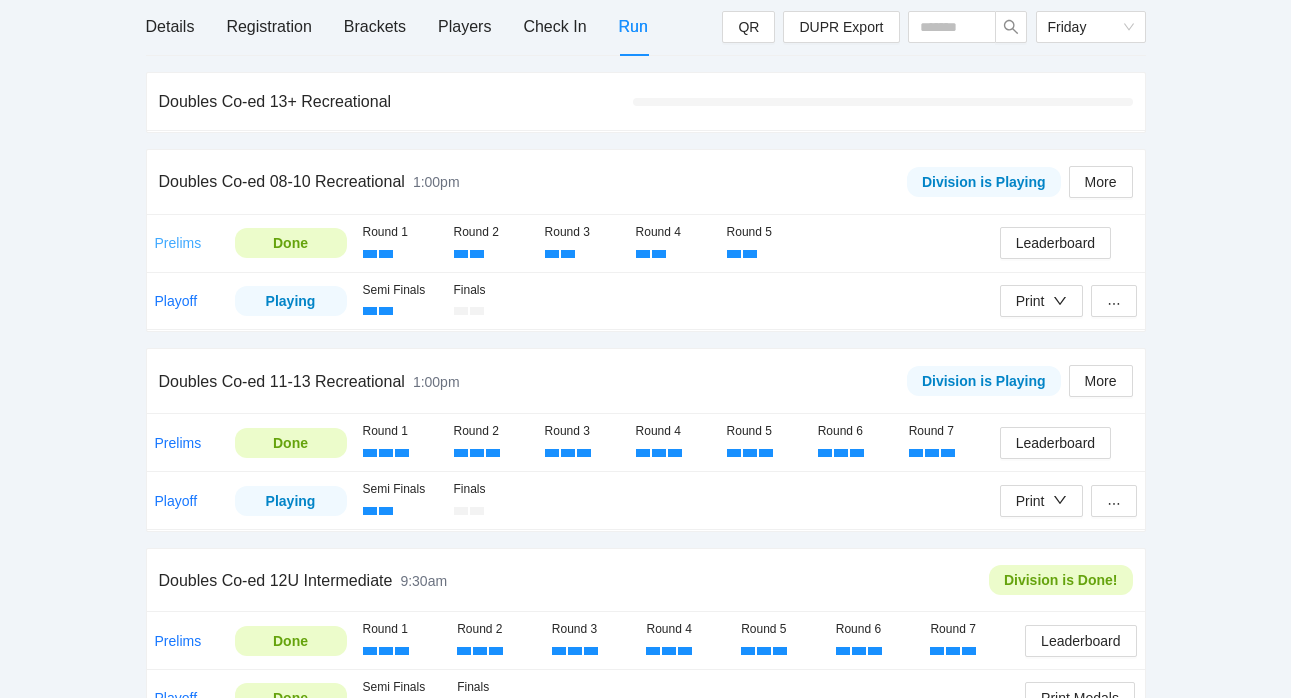 click on "Prelims" at bounding box center [178, 243] 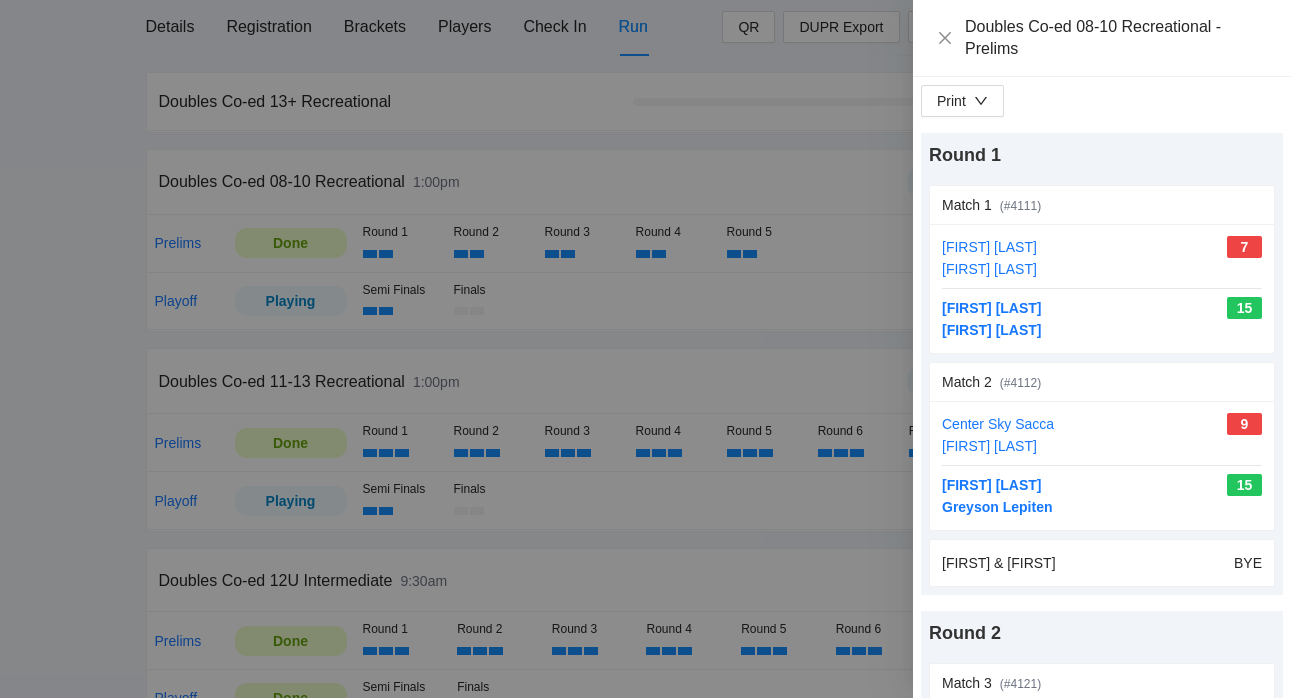 click at bounding box center [645, 349] 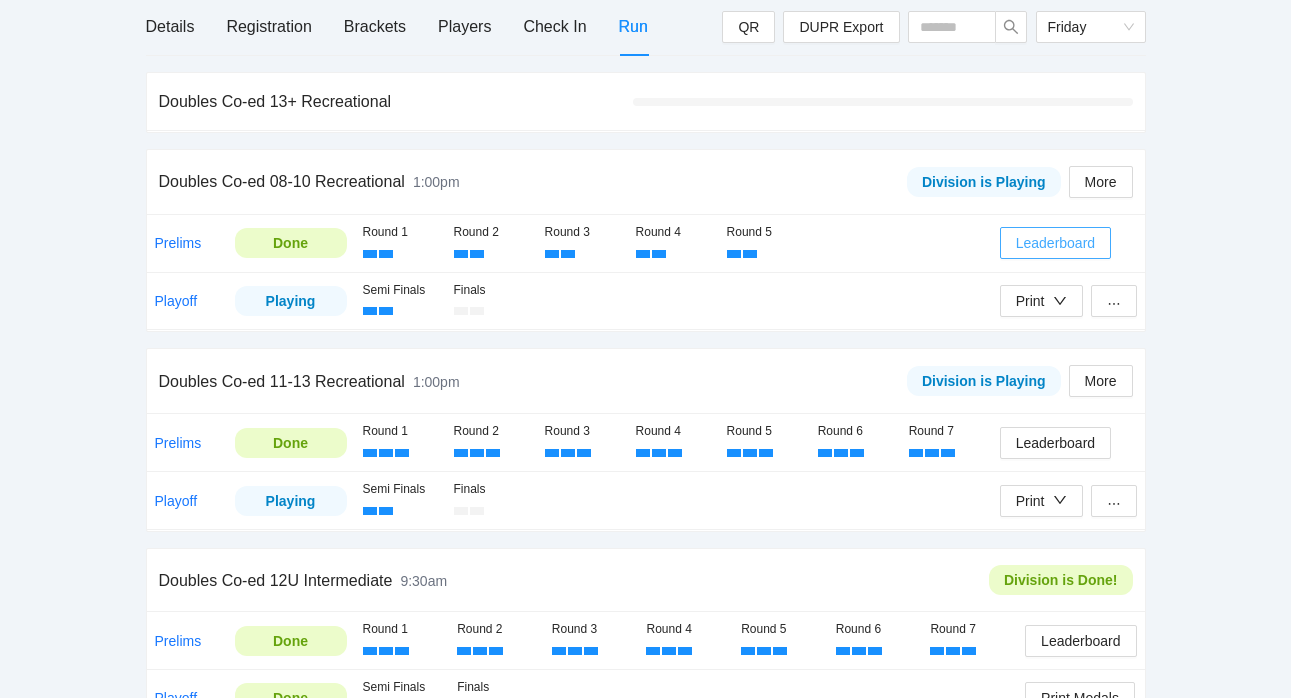 click on "Leaderboard" at bounding box center (1055, 243) 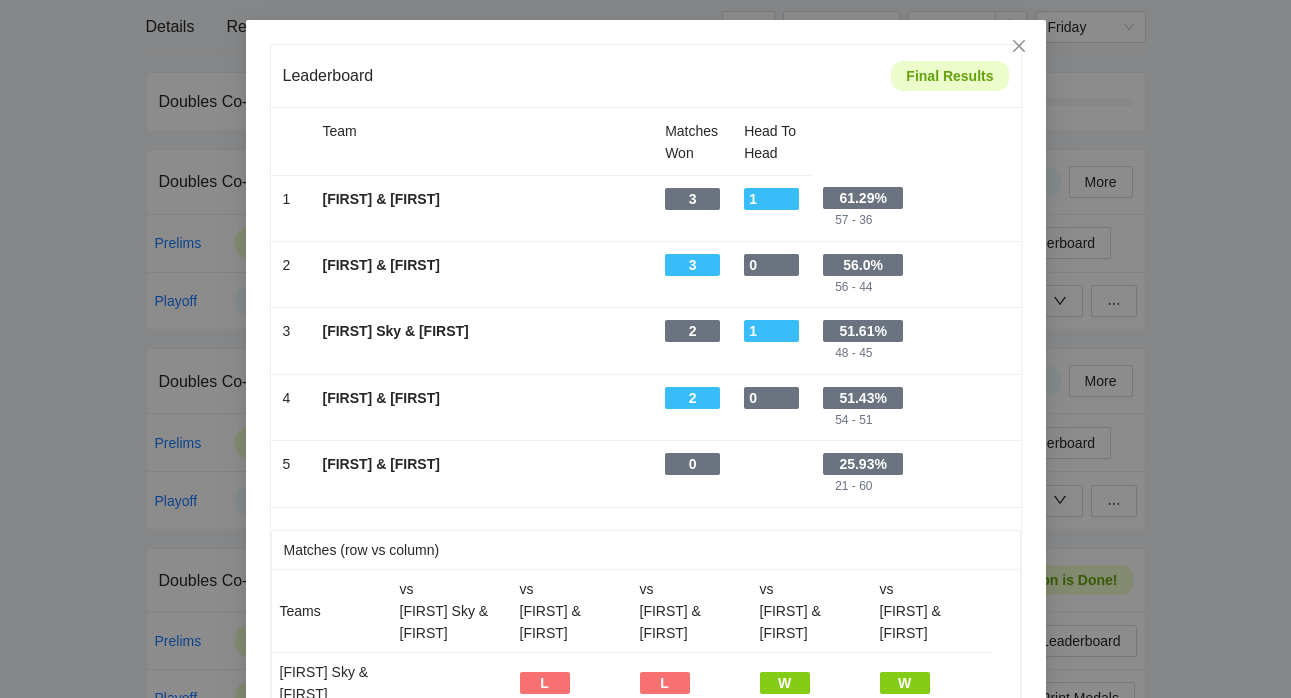 click on "Leaderboard Final Results Team Matches Won Head To Head 1 - Declan & Drew - 3 - 1 - 61.29% 57 - 36 2 - Davis & Greyson - 3 - 0 - 56.0% 56 - 44 3 - Center Sky & Kyler - 2 - 1 - 51.61% 48 - 45 4 - Liam & Thiago - 2 - 0 - 51.43% 54 - 51 5 - Taycee & Logan - 0 - - 25.93% 21 - 60 Matches (row vs column) Teams vs Center Sky & Kyler vs Davis & Greyson vs Declan & Drew vs Liam & Thiago vs Taycee & Logan Center Sky & Kyler L L W W Davis & Greyson W L W W Declan & Drew W W L W Liam & Thiago L L W W Taycee & Logan L L L L Ranking Order (see columns above) 1 Matches Won Number of matches won against all teams 2 Head to Head Matches won against other teams with the same "matches won" number 3 Points Won % Points won divided by total points played" at bounding box center (645, 349) 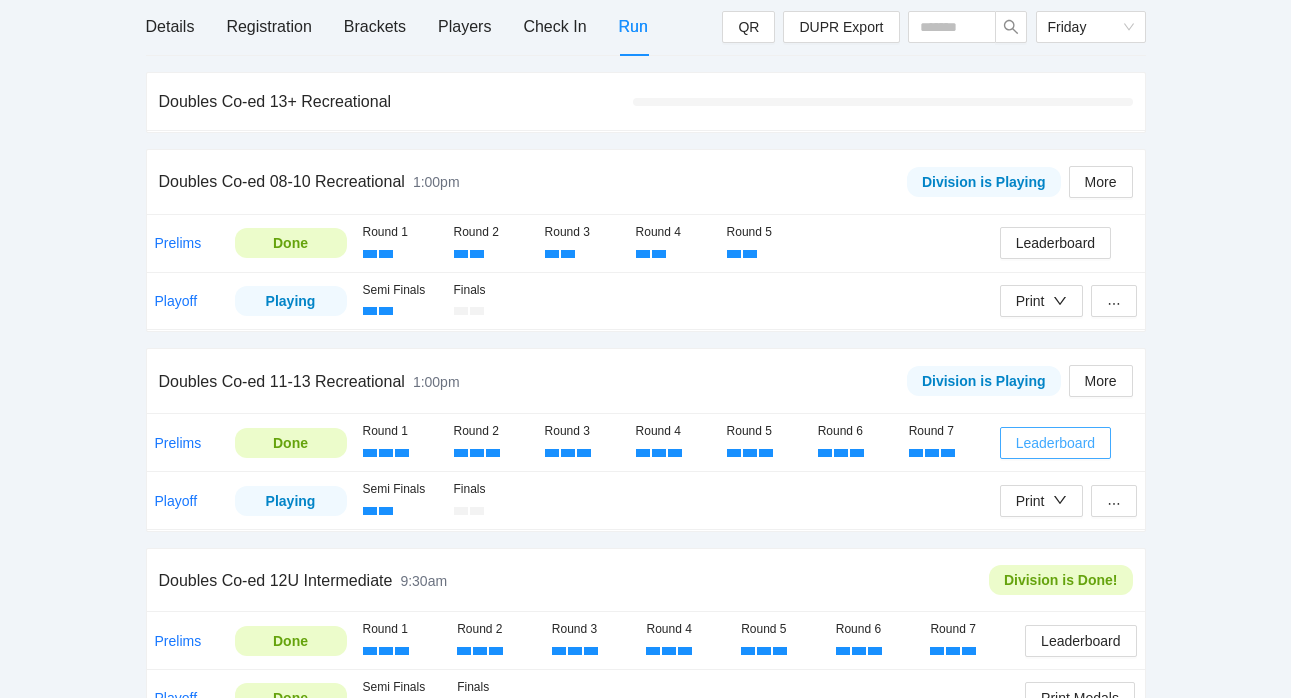 click on "Leaderboard" at bounding box center (1055, 443) 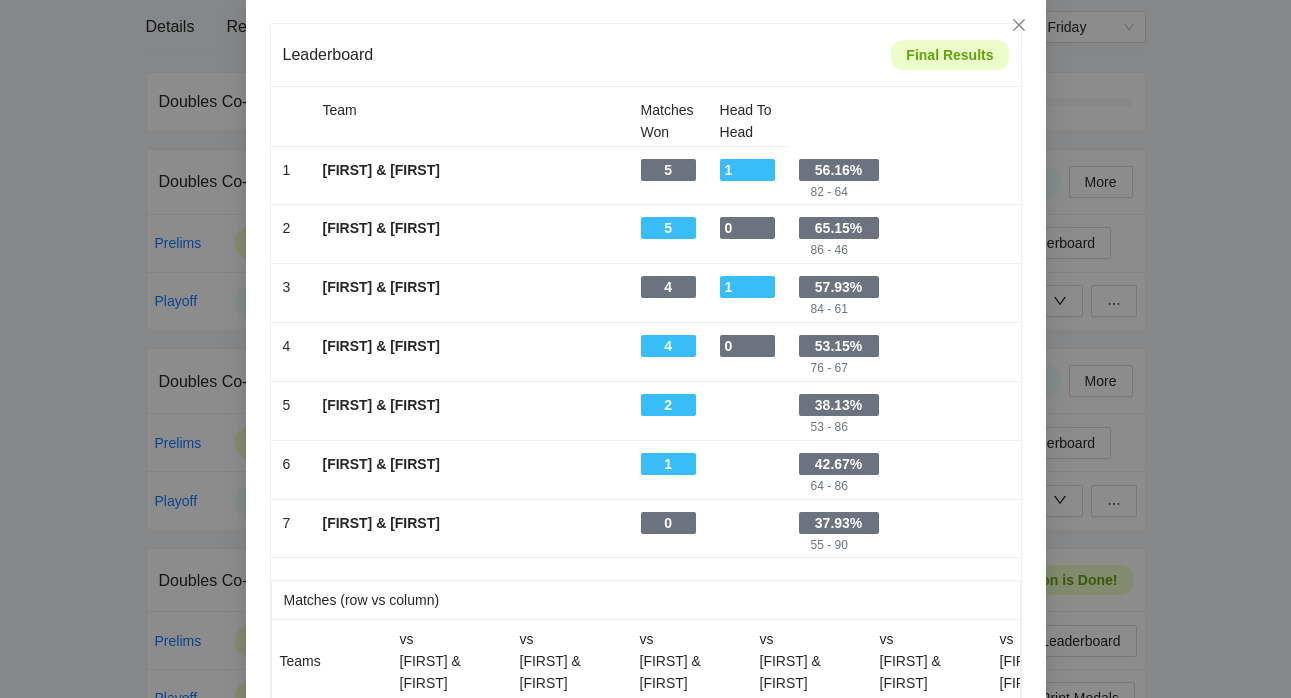scroll, scrollTop: 0, scrollLeft: 0, axis: both 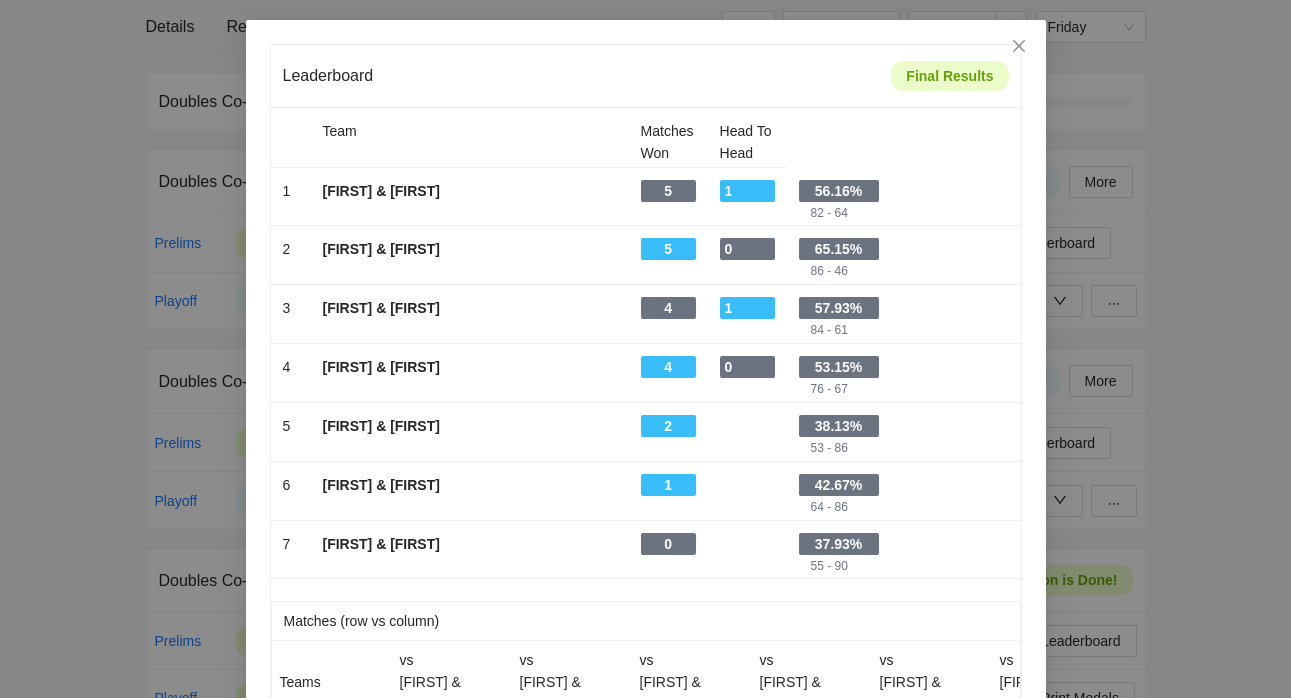 click on "Leaderboard Final Results Team Matches Won Head To Head 1 - Declan & Kavi - 5 - 1 - 56.16% 82 - 64 2 - Cody & Oliver - 5 - 0 - 65.15% 86 - 46 3 - Hudson & Owen - 4 - 1 - 57.93% 84 - 61 4 - Eli & August - 4 - 0 - 53.15% 76 - 67 5 - Emmett & Wyatt - 2 - - 38.13% 53 - 86 6 - Yuriko & Gunner - 1 - - 42.67% 64 - 86 7 - Kyler & Tripp - 0 - - 37.93% 55 - 90 Matches (row vs column) Teams vs Cody & Oliver vs Declan & Kavi vs Eli & August vs Emmett & Wyatt vs Hudson & Owen vs Kyler & Tripp vs Yuriko & Gunner Cody & Oliver L W W W W W Declan & Kavi W L W W W W Eli & August L W W L W W Emmett & Wyatt L L L L W W Hudson & Owen L L W W W W Kyler & Tripp L L L L L L Yuriko & Gunner L L L L L W Ranking Order (see columns above) 1 Matches Won Number of matches won against all teams 2 Head to Head Matches won against other teams with the same "matches won" number 3 Points Won % Points won divided by total points played" at bounding box center [645, 349] 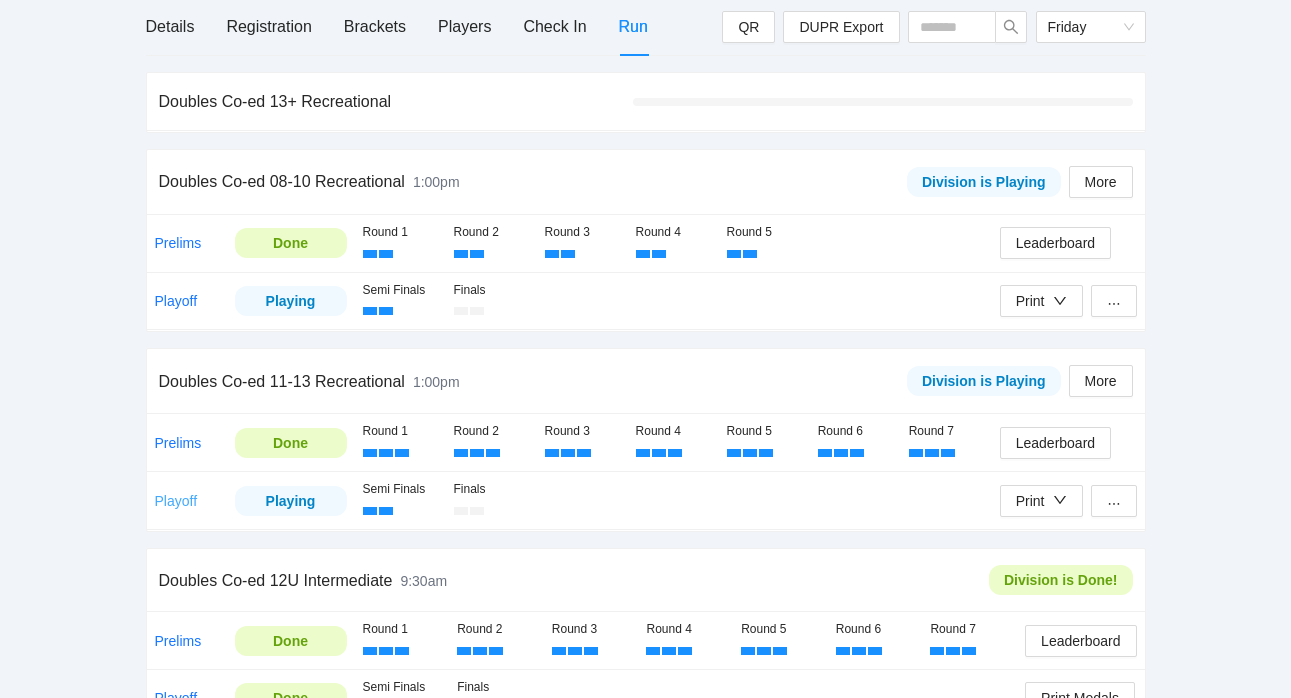 click on "Playoff" at bounding box center (176, 501) 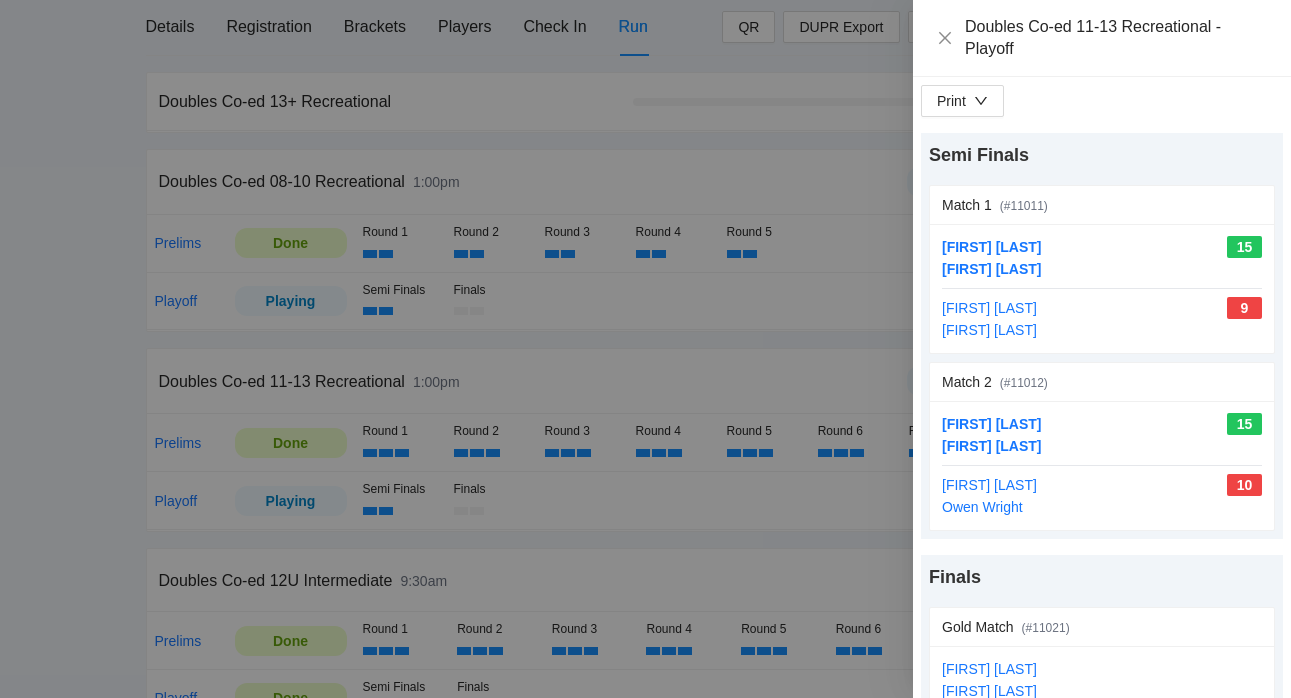 click at bounding box center [645, 349] 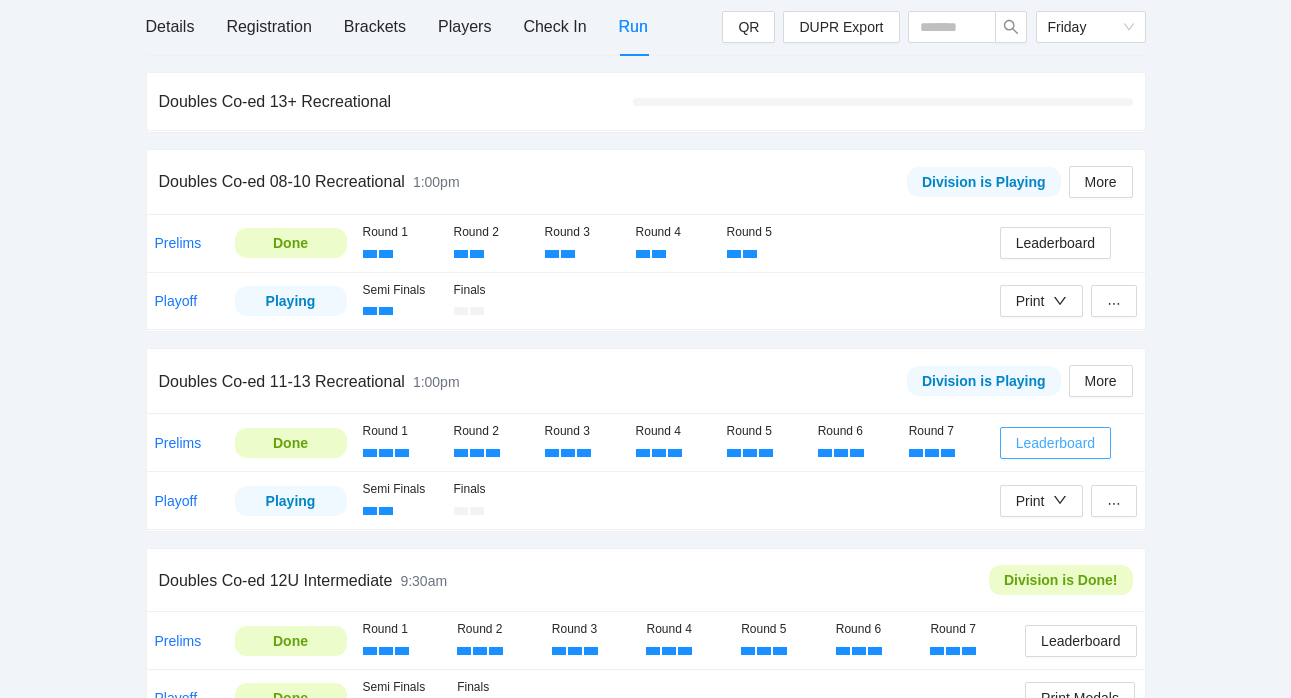 click on "Leaderboard" at bounding box center [1055, 443] 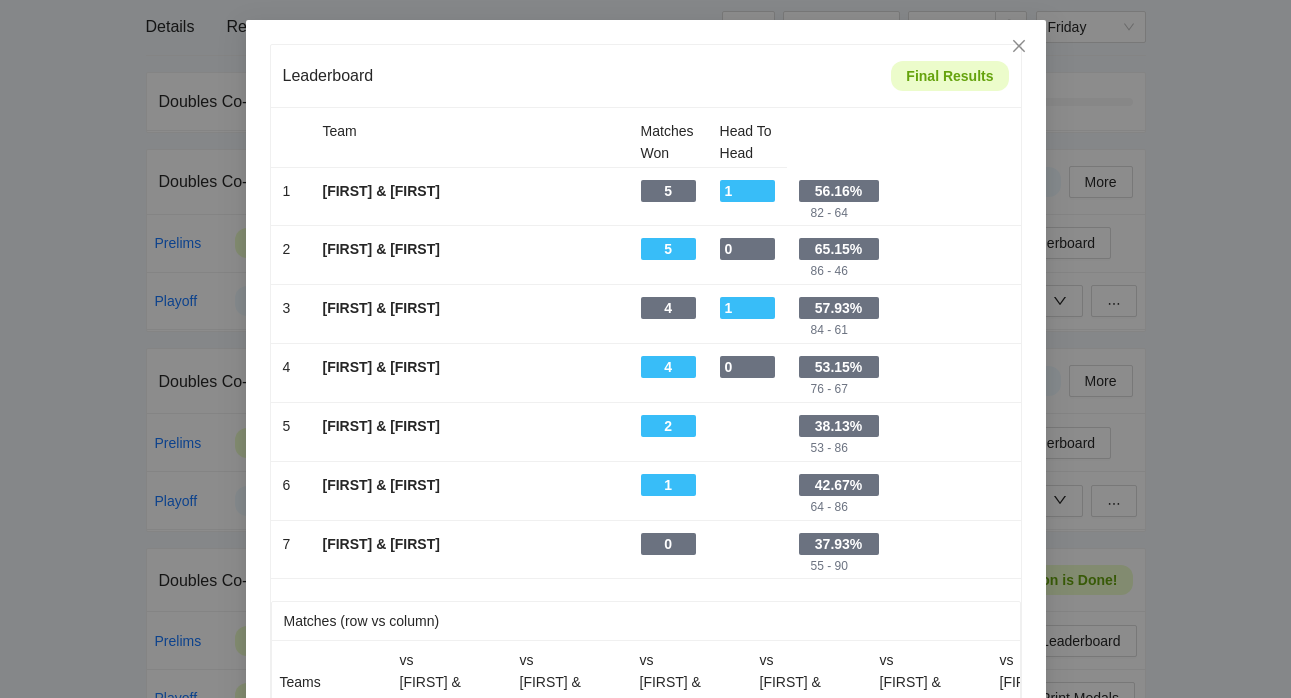 click on "Leaderboard Final Results Team Matches Won Head To Head 1 - Declan & Kavi - 5 - 1 - 56.16% 82 - 64 2 - Cody & Oliver - 5 - 0 - 65.15% 86 - 46 3 - Hudson & Owen - 4 - 1 - 57.93% 84 - 61 4 - Eli & August - 4 - 0 - 53.15% 76 - 67 5 - Emmett & Wyatt - 2 - - 38.13% 53 - 86 6 - Yuriko & Gunner - 1 - - 42.67% 64 - 86 7 - Kyler & Tripp - 0 - - 37.93% 55 - 90 Matches (row vs column) Teams vs Cody & Oliver vs Declan & Kavi vs Eli & August vs Emmett & Wyatt vs Hudson & Owen vs Kyler & Tripp vs Yuriko & Gunner Cody & Oliver L W W W W W Declan & Kavi W L W W W W Eli & August L W W L W W Emmett & Wyatt L L L L W W Hudson & Owen L L W W W W Kyler & Tripp L L L L L L Yuriko & Gunner L L L L L W Ranking Order (see columns above) 1 Matches Won Number of matches won against all teams 2 Head to Head Matches won against other teams with the same "matches won" number 3 Points Won % Points won divided by total points played" at bounding box center (645, 349) 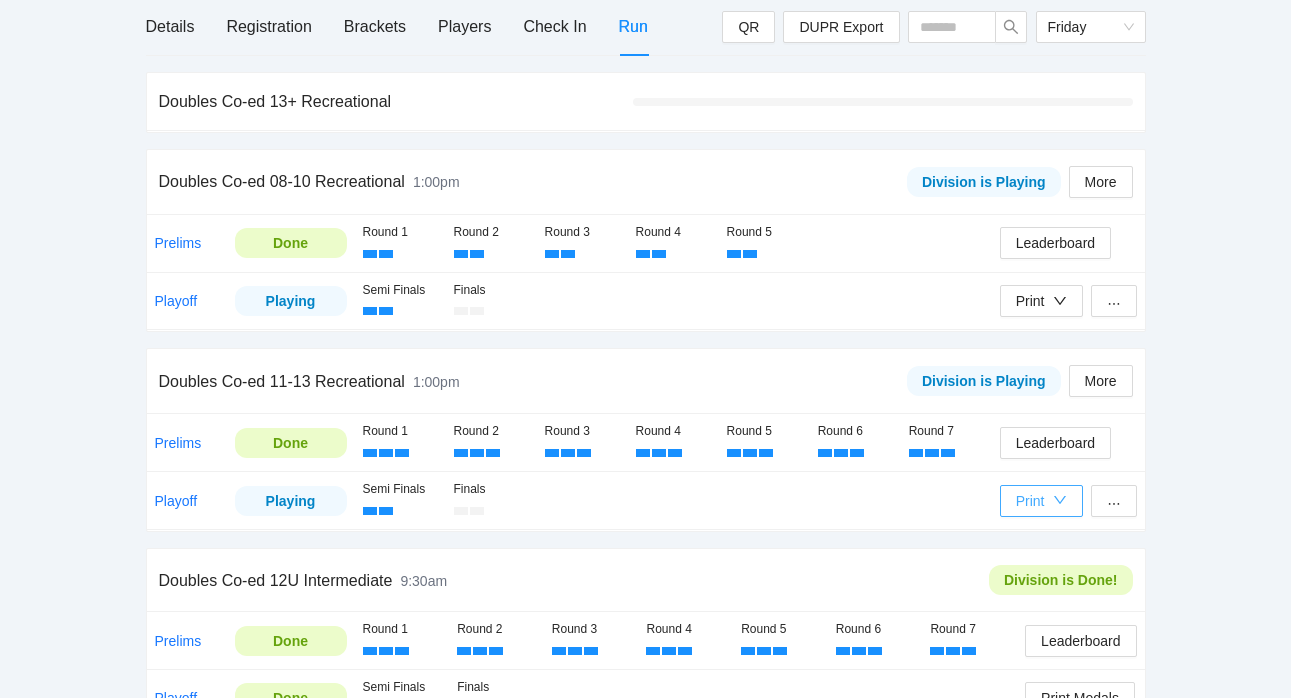 click on "Print" at bounding box center [1030, 501] 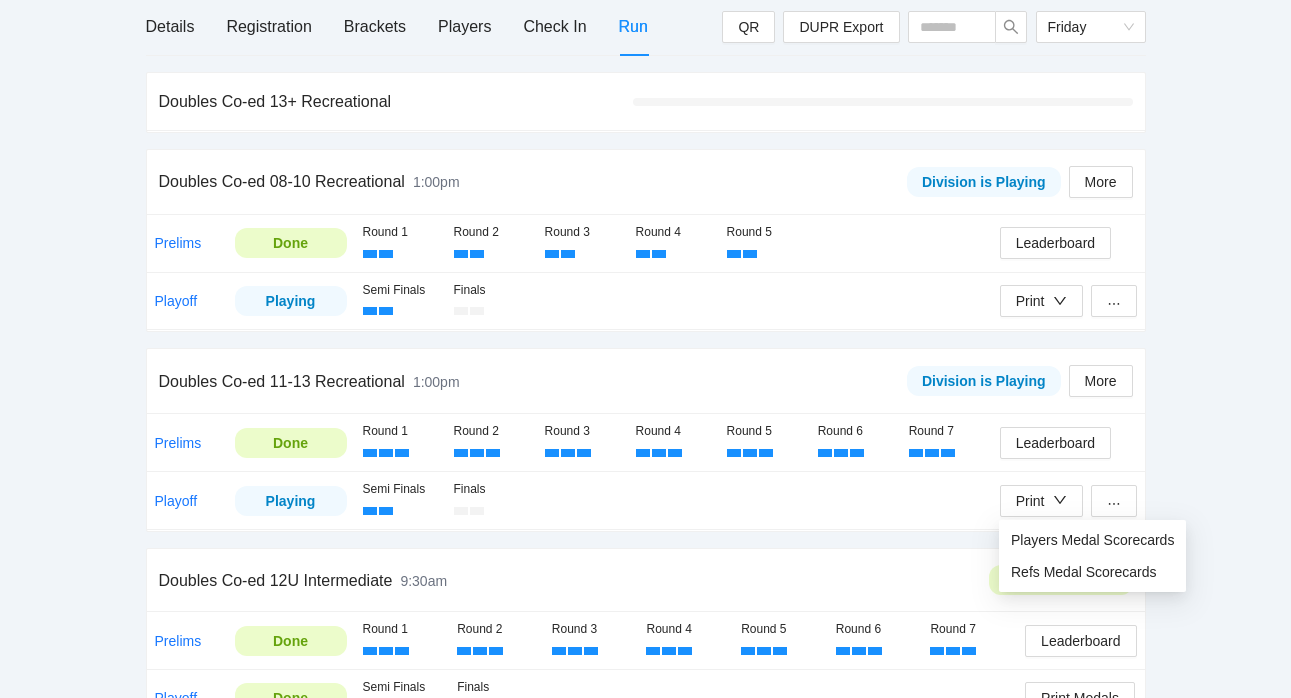 click on "pb rally Courtney Loughridge NJP Idaho Regional by National Junior Pickleball 7/16-7/19, 2025   82  Players Registered Registration Closed Details Registration Brackets Players Check In Run QR DUPR Export Friday Doubles Co-ed 13+ Recreational Doubles Co-ed 08-10 Recreational 1:00pm Division is Playing More Prelims Done Round 1 Round 2 Round 3 Round 4 Round 5 Leaderboard Playoff Playing Semi Finals Finals Print Doubles Co-ed 11-13 Recreational 1:00pm Division is Playing More Prelims Done Round 1 Round 2 Round 3 Round 4 Round 5 Round 6 Round 7 Leaderboard Playoff Playing Semi Finals Finals Print Doubles Co-ed 12U Intermediate 9:30am Division is Done! Prelims Done Round 1 Round 2 Round 3 Round 4 Round 5 Round 6 Round 7 Leaderboard Playoff Done Semi Finals Finals Print Medals Doubles Co-ed 13+ Intermediate 9:30am Division is Done! Prelims Done Round 1 Round 2 Round 3 Round 4 Round 5 Round 6 Round 7 Leaderboard Playoff Done Semi Finals Finals Print Medals Doubles Co-ed 14U Advanced 9:30am Division is Done! Prelims" at bounding box center (645, 576) 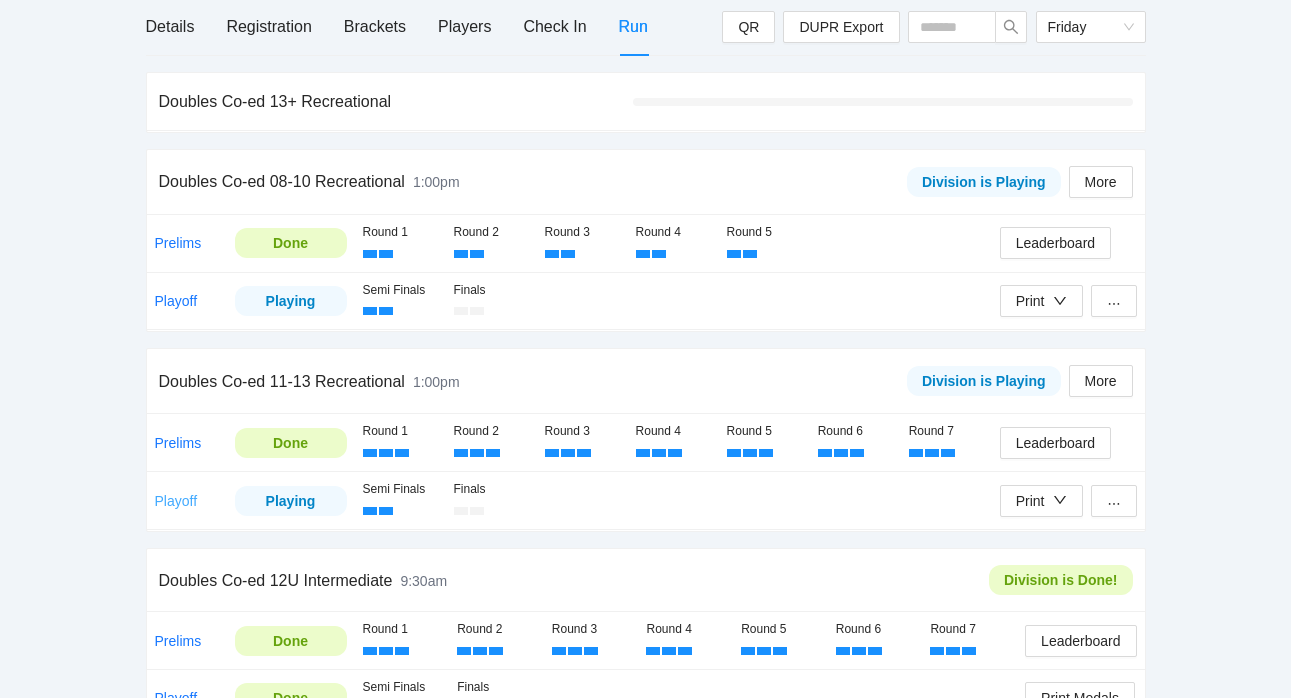 click on "Playoff" at bounding box center (176, 501) 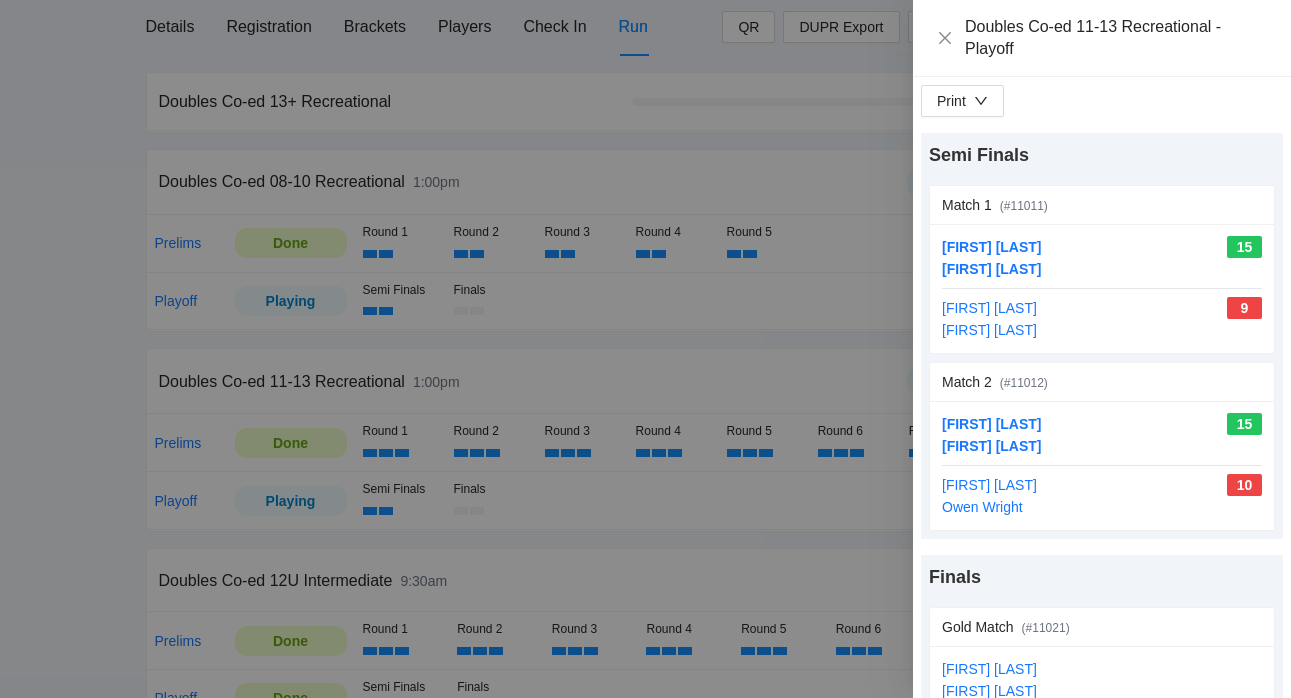 click at bounding box center (645, 349) 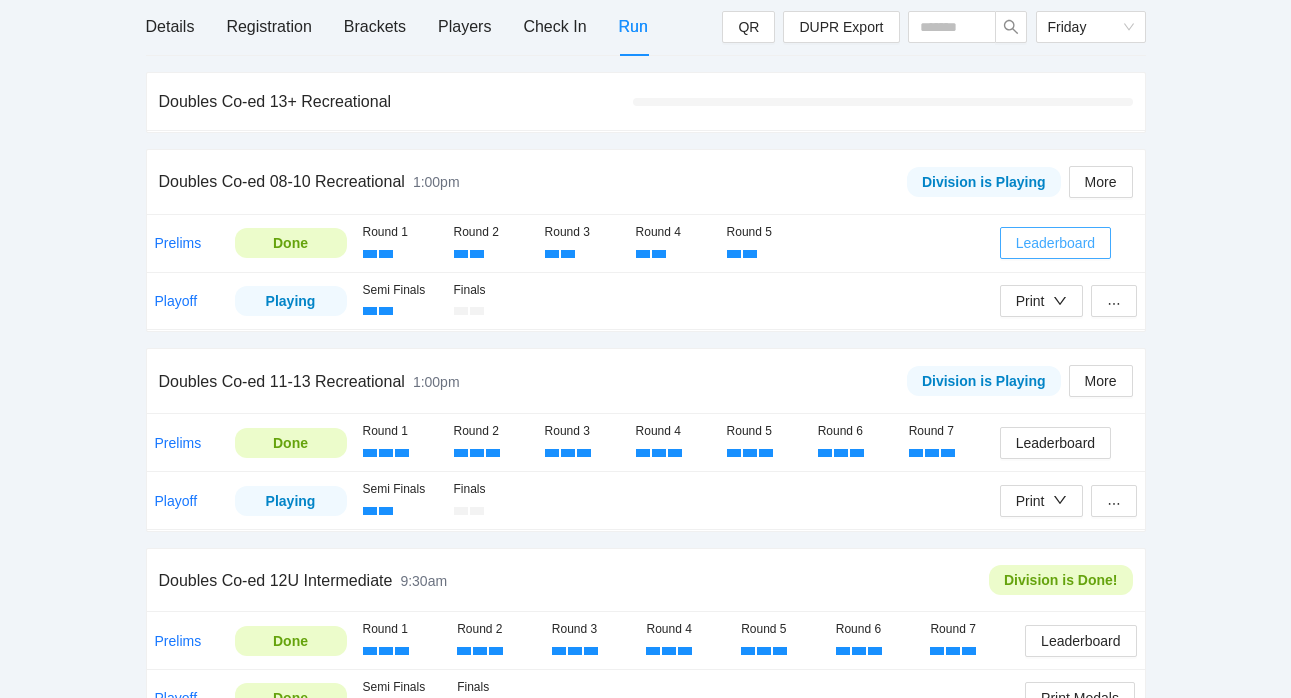 click on "Leaderboard" at bounding box center (1055, 243) 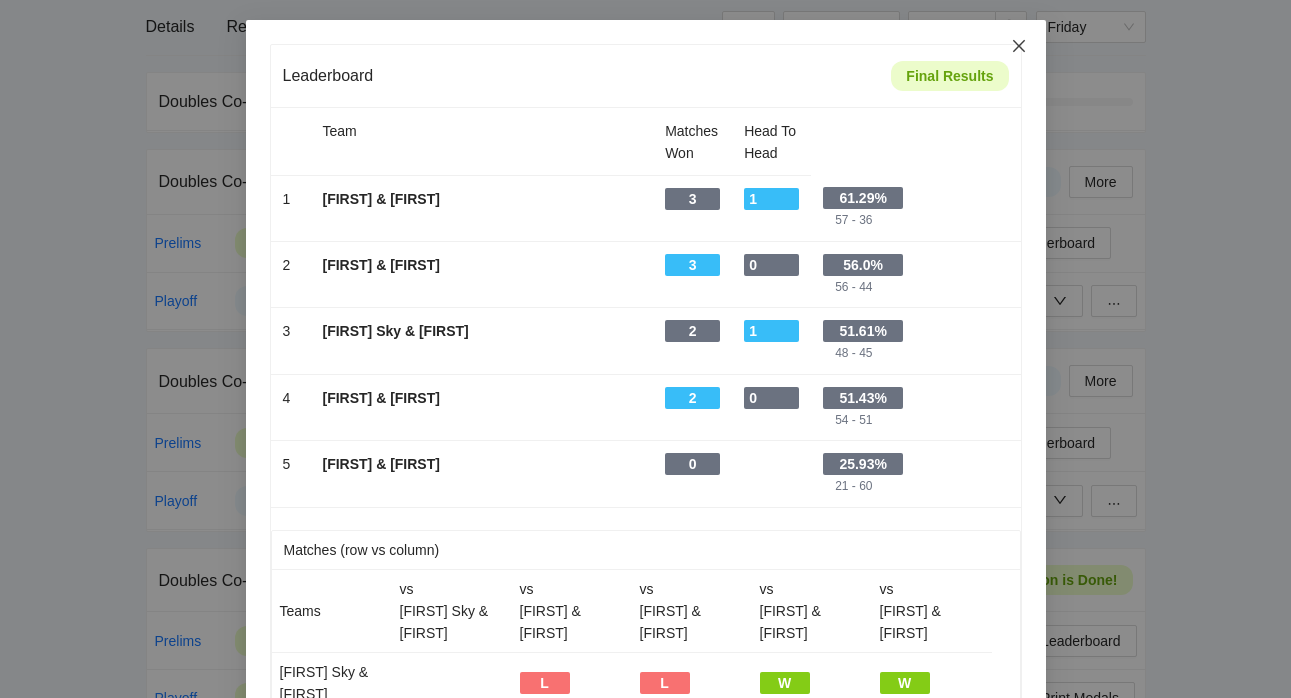 click 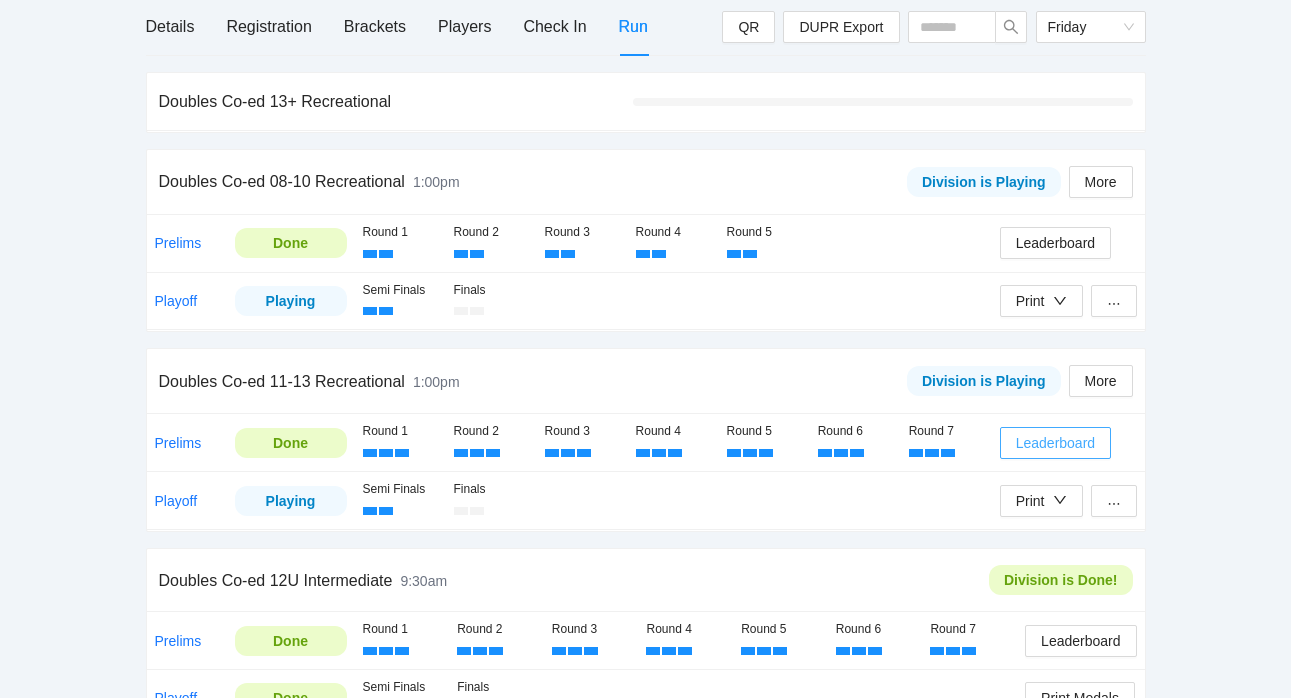 click on "Leaderboard" at bounding box center (1055, 443) 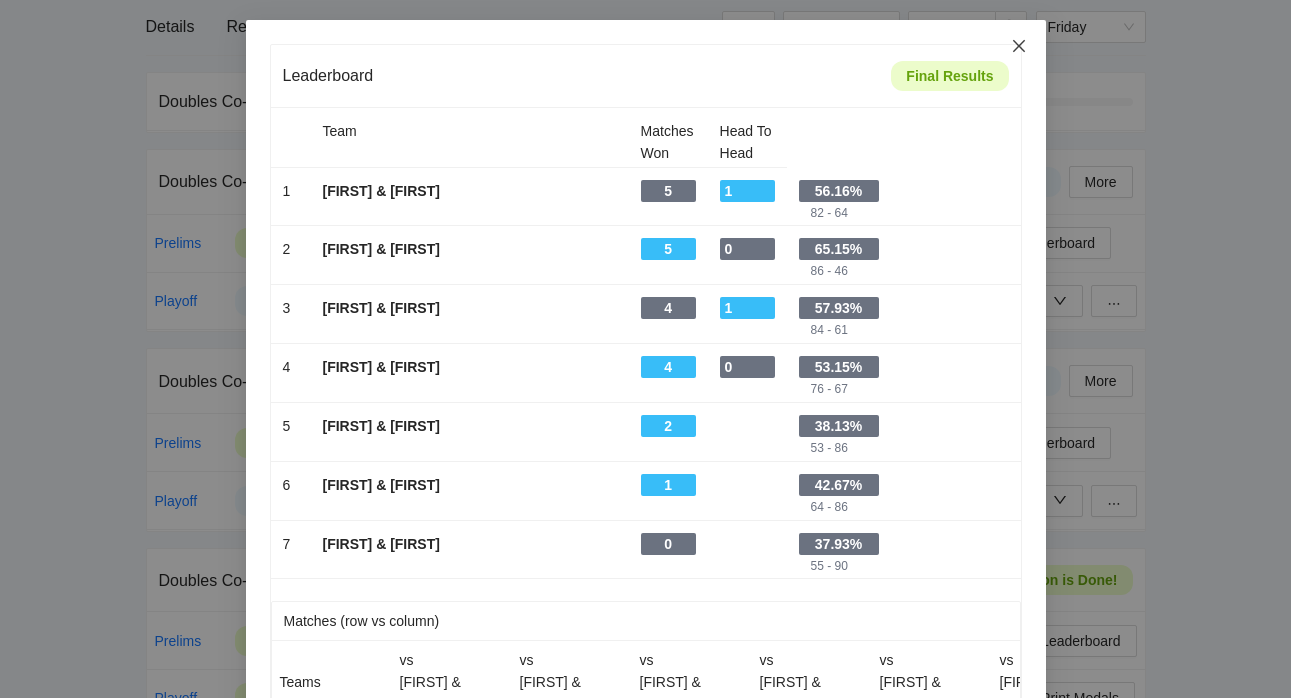 click 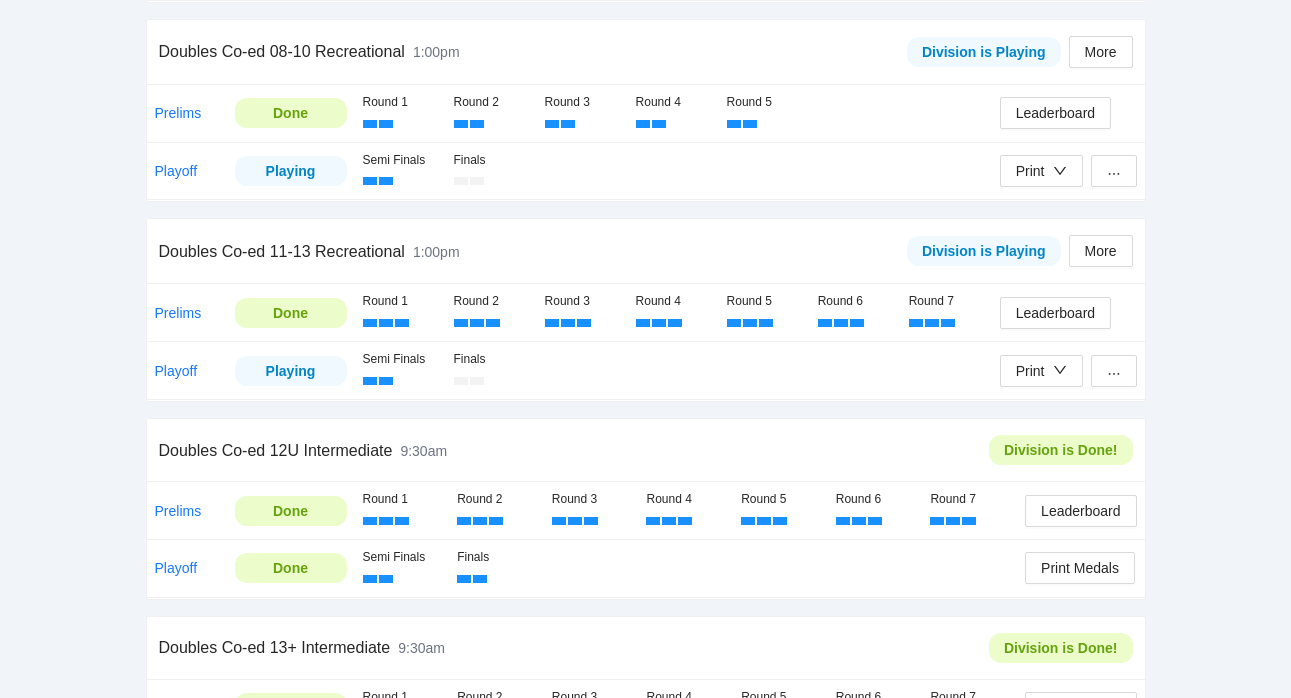 scroll, scrollTop: 466, scrollLeft: 0, axis: vertical 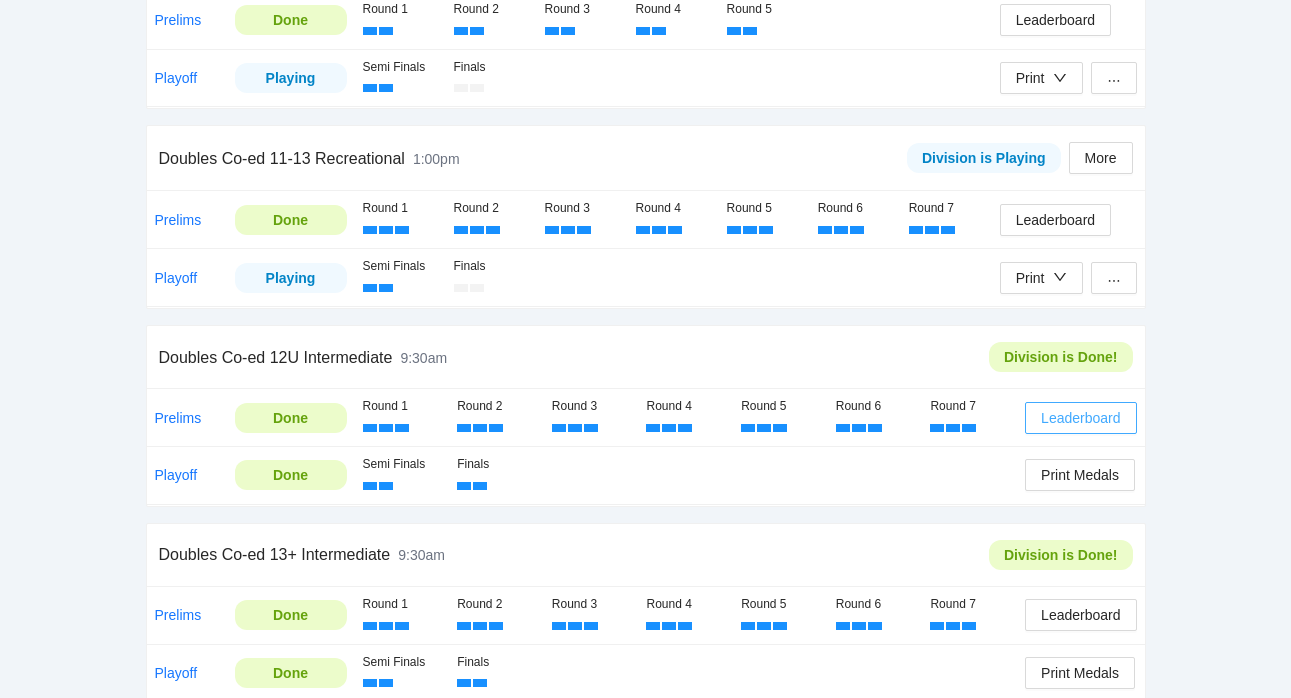 click on "Leaderboard" at bounding box center [1080, 418] 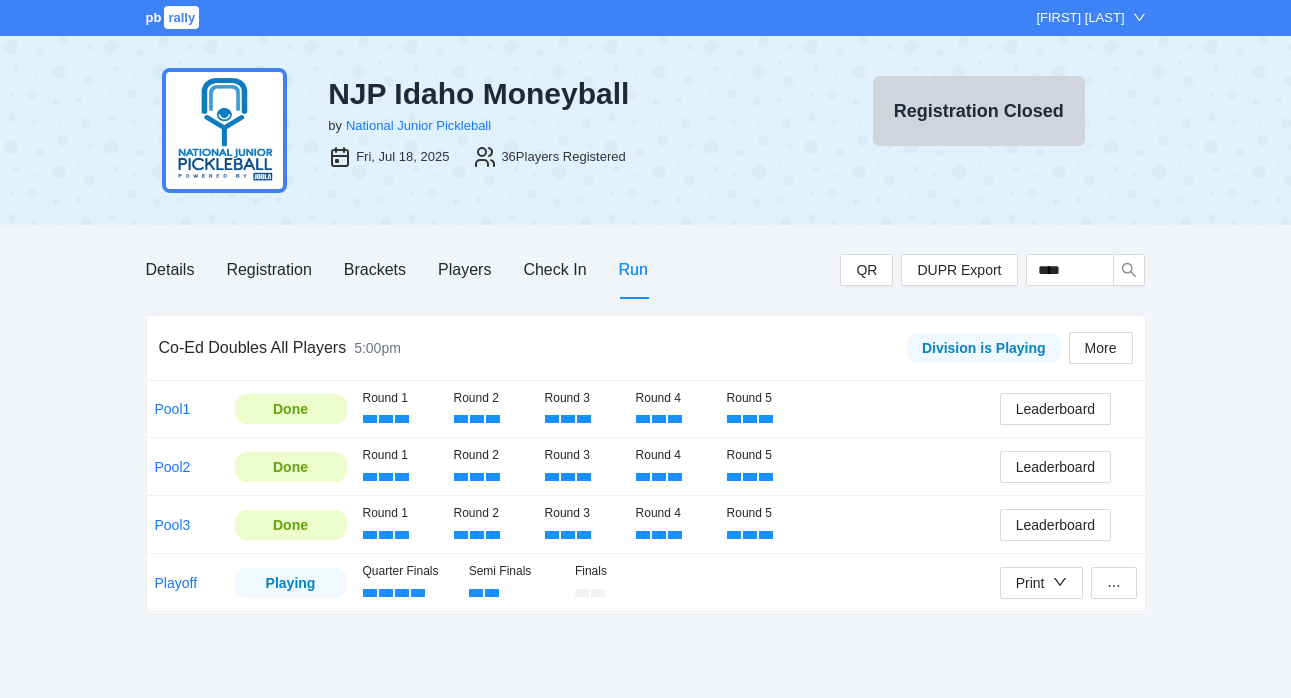 scroll, scrollTop: 0, scrollLeft: 0, axis: both 